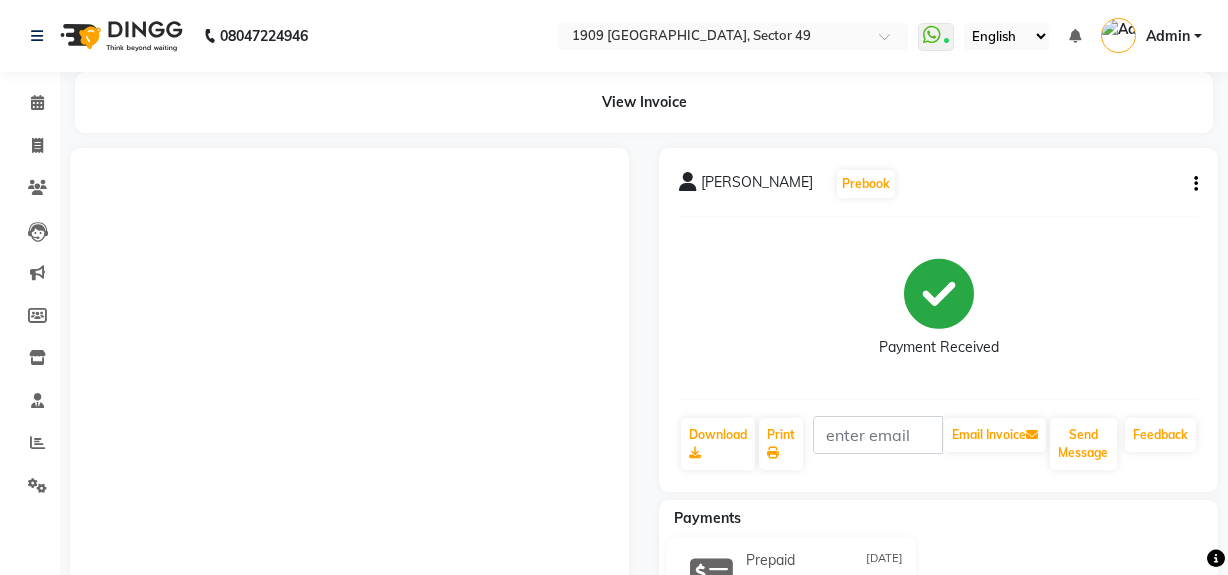 scroll, scrollTop: 0, scrollLeft: 0, axis: both 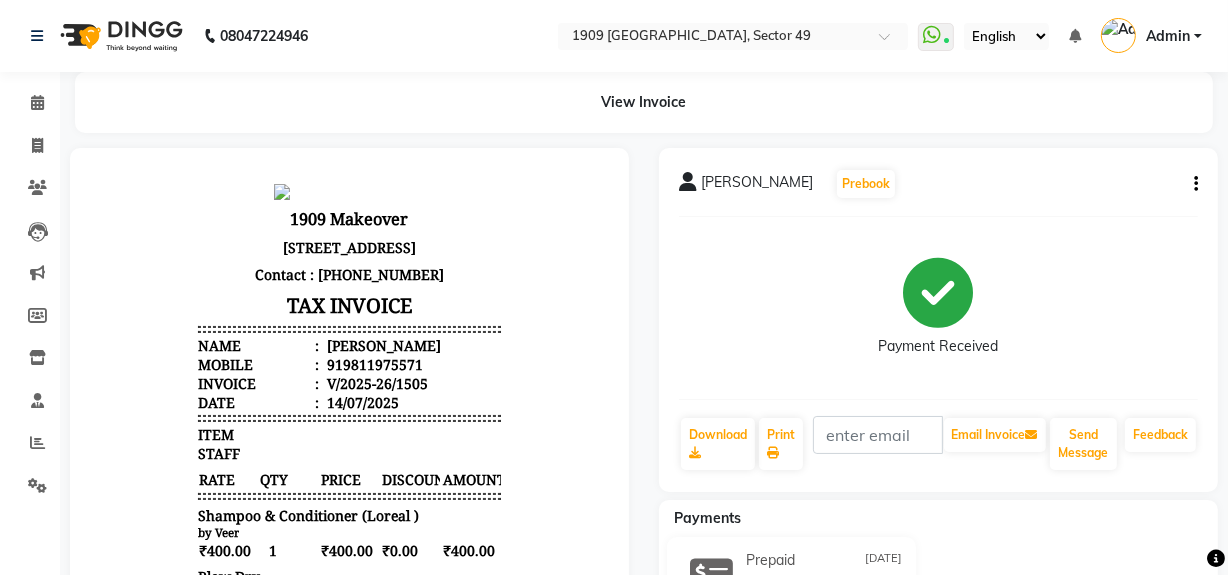 click on "[STREET_ADDRESS]" at bounding box center (348, 246) 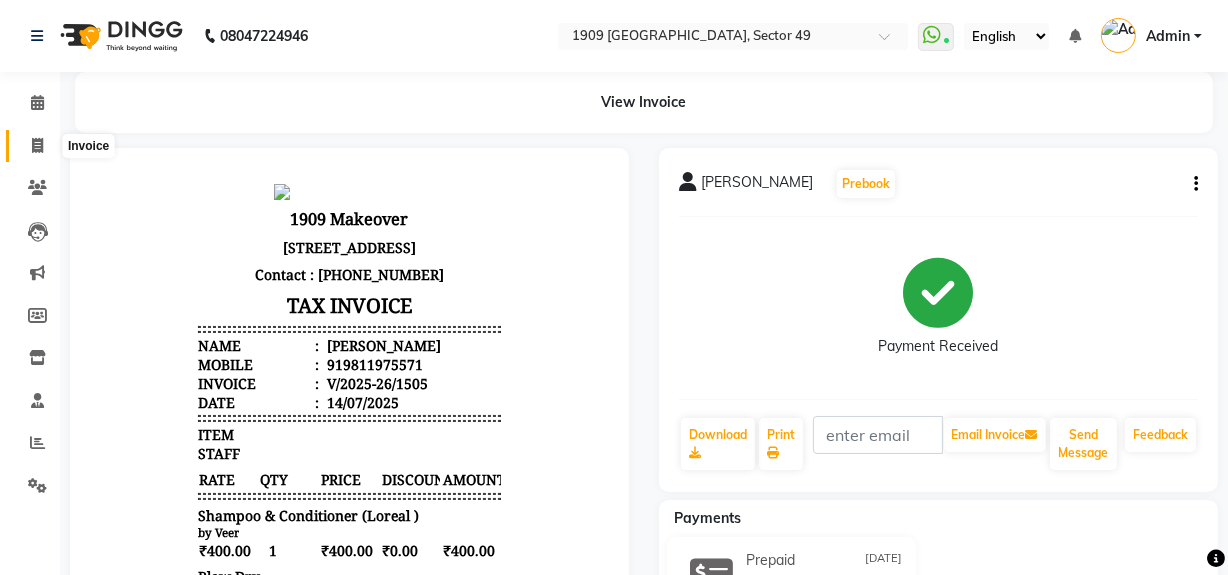 click 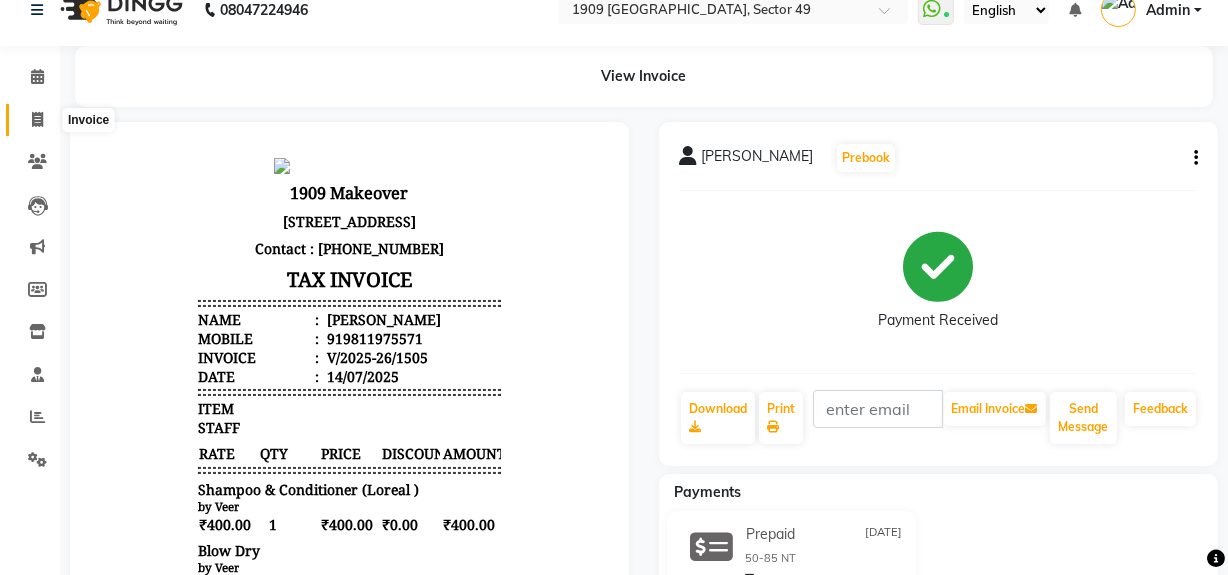 select on "6923" 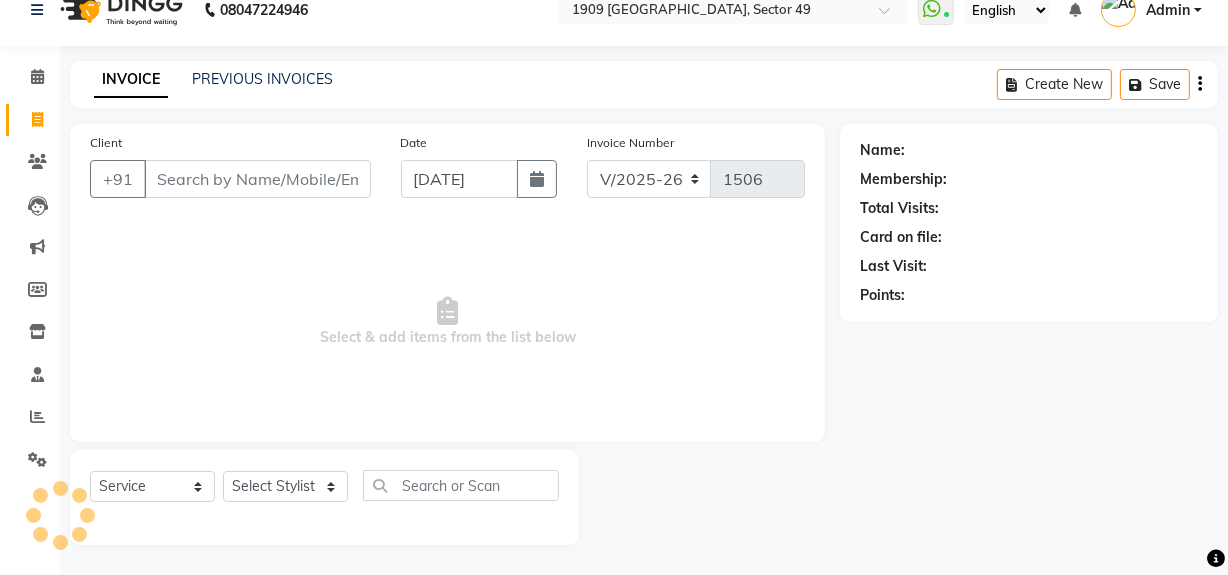 click on "Client" at bounding box center [257, 179] 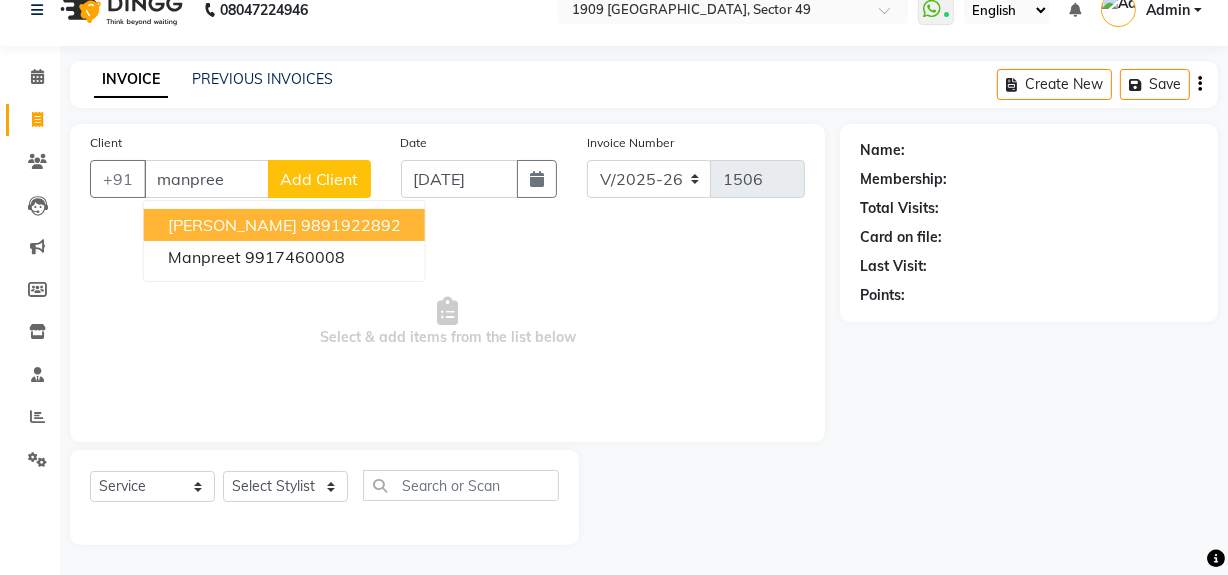 click on "[PERSON_NAME]" at bounding box center [232, 225] 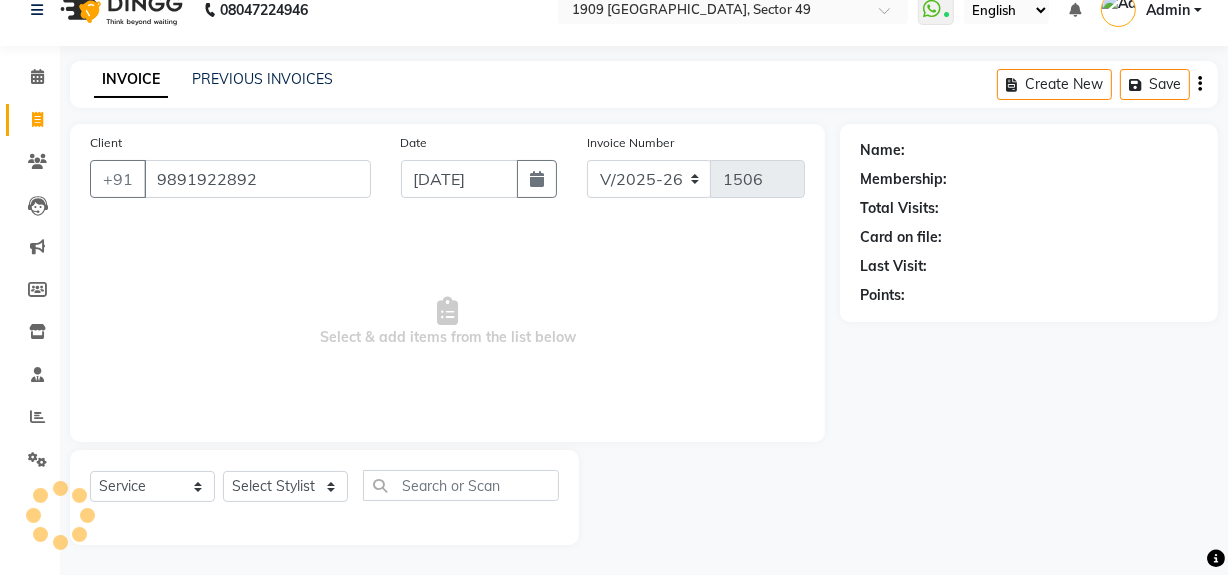 type on "9891922892" 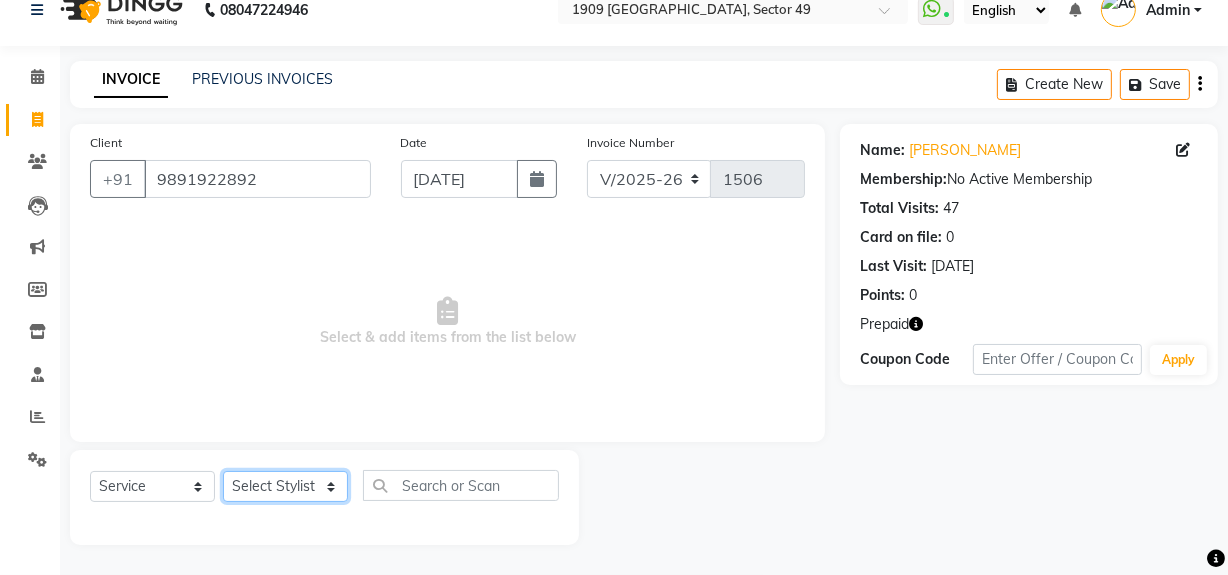 click on "Select Stylist [PERSON_NAME] [PERSON_NAME] House Sale Jyoti Nisha [PERSON_NAME] [PERSON_NAME] Veer [PERSON_NAME] Vishal" 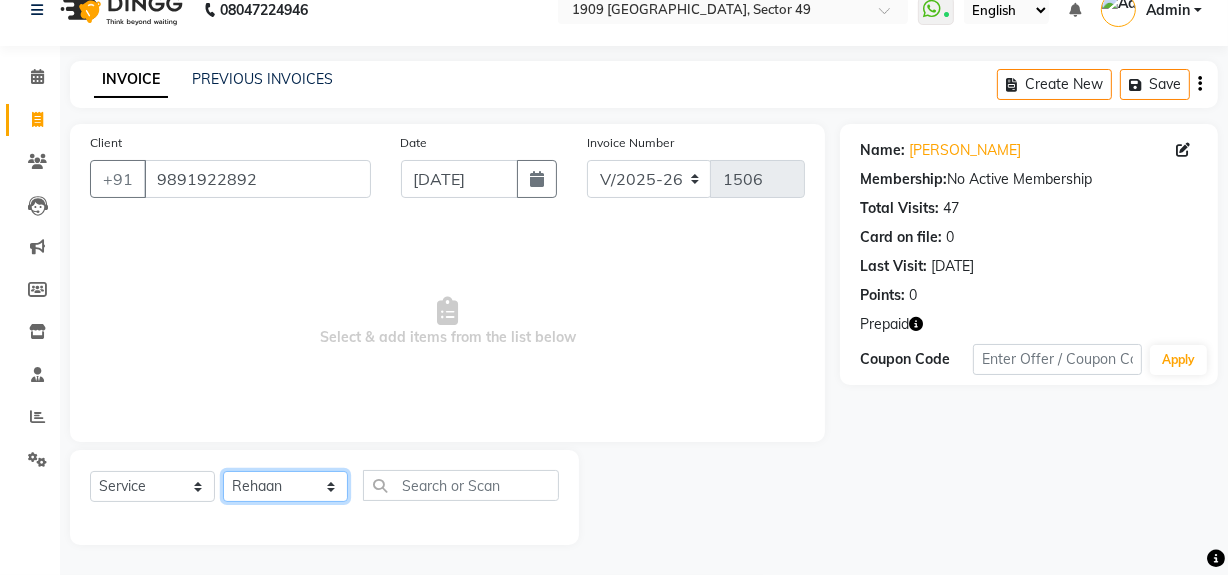 click on "Select Stylist [PERSON_NAME] [PERSON_NAME] House Sale Jyoti Nisha [PERSON_NAME] [PERSON_NAME] Veer [PERSON_NAME] Vishal" 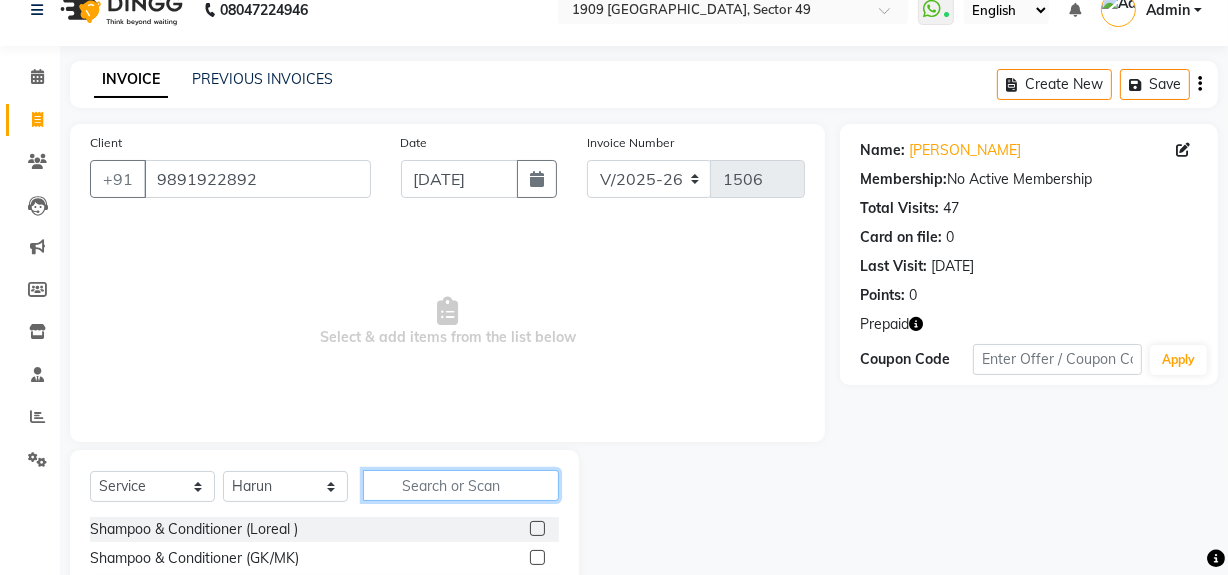 click 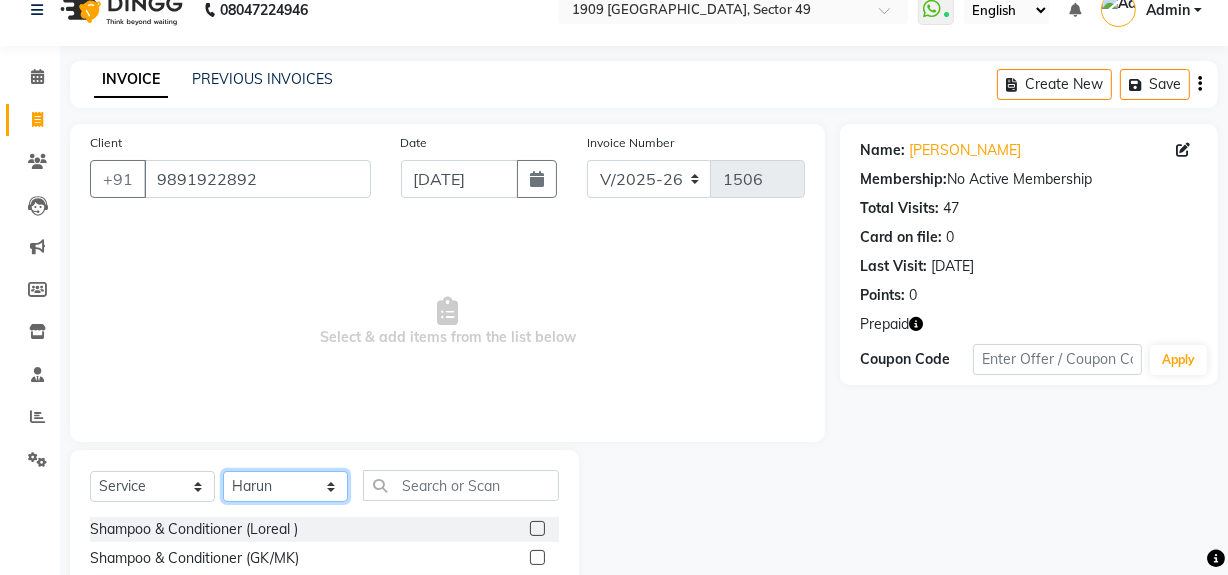 click on "Select Stylist [PERSON_NAME] [PERSON_NAME] House Sale Jyoti Nisha [PERSON_NAME] [PERSON_NAME] Veer [PERSON_NAME] Vishal" 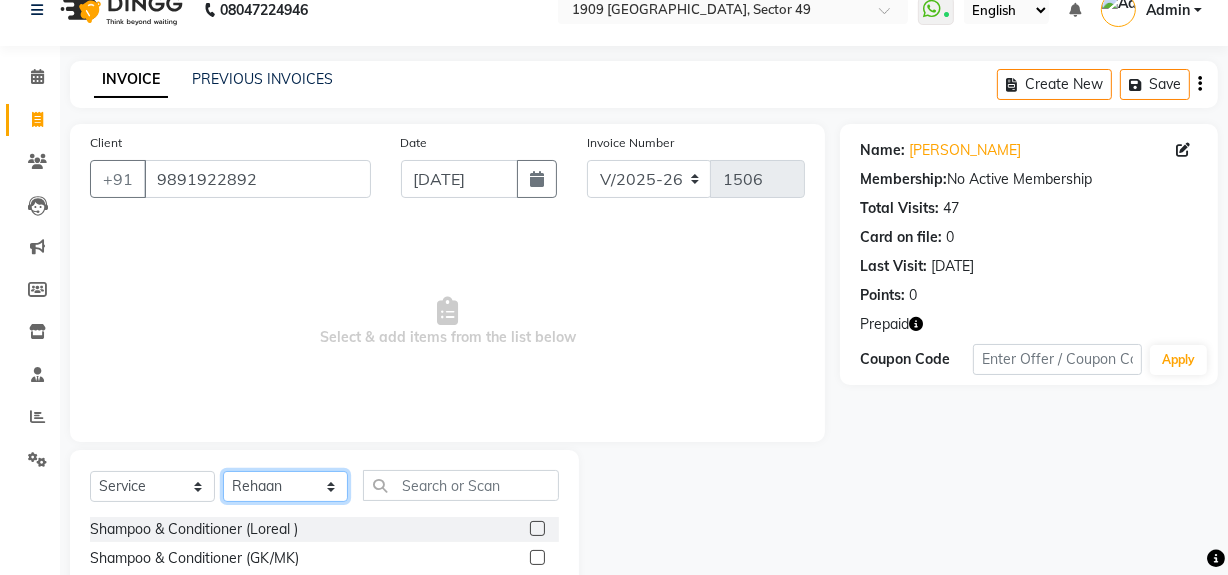 click on "Select Stylist [PERSON_NAME] [PERSON_NAME] House Sale Jyoti Nisha [PERSON_NAME] [PERSON_NAME] Veer [PERSON_NAME] Vishal" 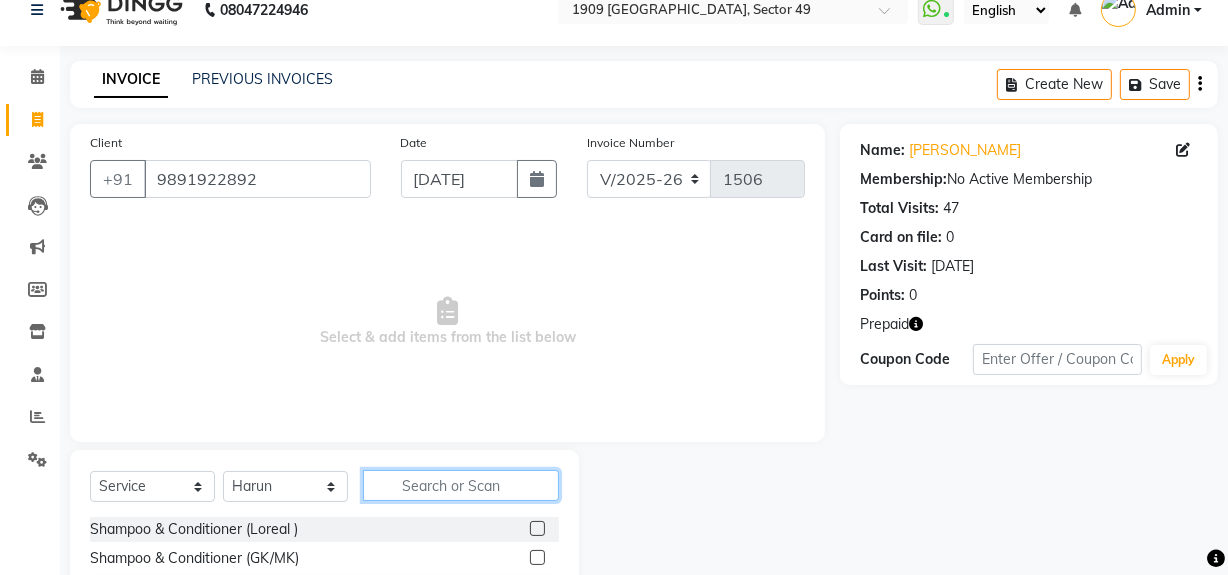 click 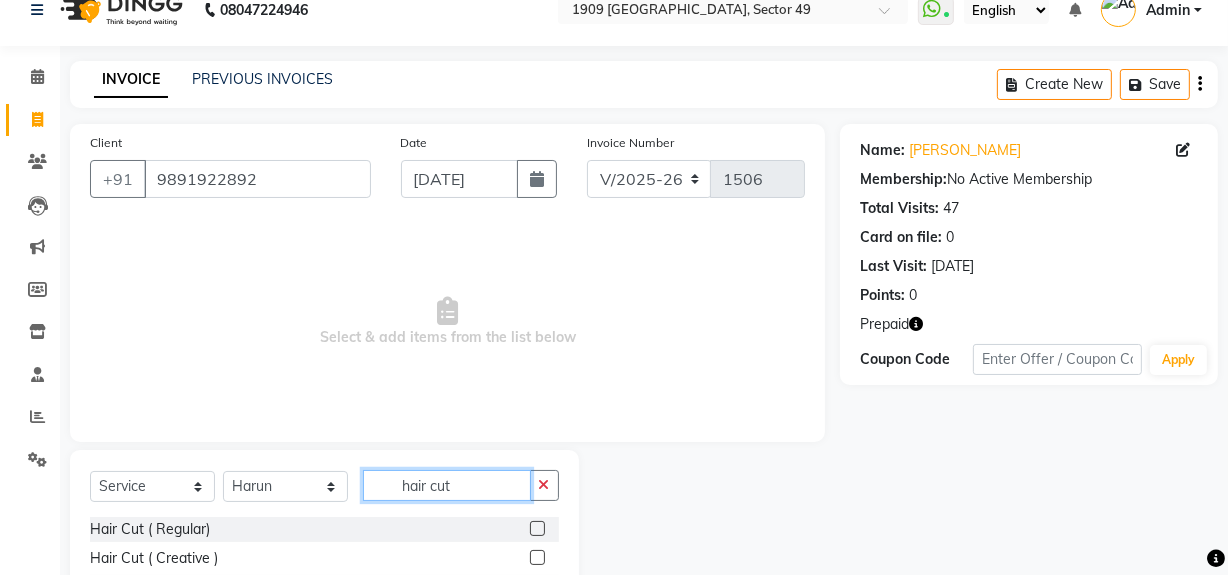 type on "hair cut" 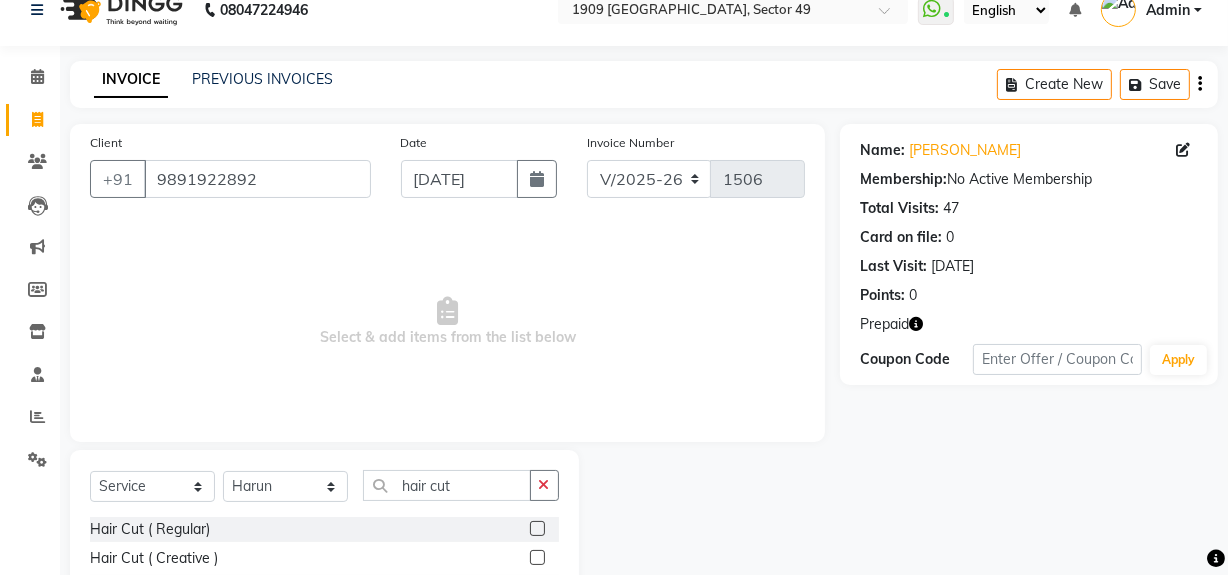 click on "Client [PHONE_NUMBER] Date [DATE] Invoice Number V/2025 V/[PHONE_NUMBER]  Select & add items from the list below  Select  Service  Product  Membership  Package Voucher Prepaid Gift Card  Select Stylist [PERSON_NAME] [PERSON_NAME] House Sale Jyoti Nisha [PERSON_NAME] [PERSON_NAME] Veer [PERSON_NAME] Vishal hair cut Hair Cut ( Regular)  Hair Cut ( Creative )  Child Hair Cut (below 5 years)  Men Baby Hair Cut(upto 5 years)  Men Hair Cut" 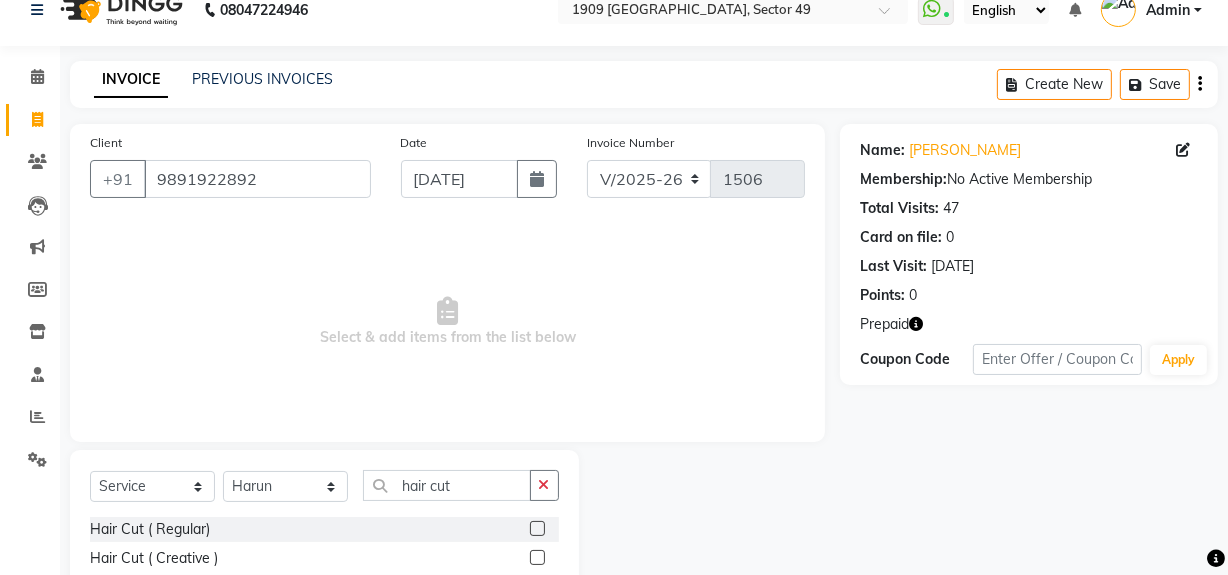 scroll, scrollTop: 170, scrollLeft: 0, axis: vertical 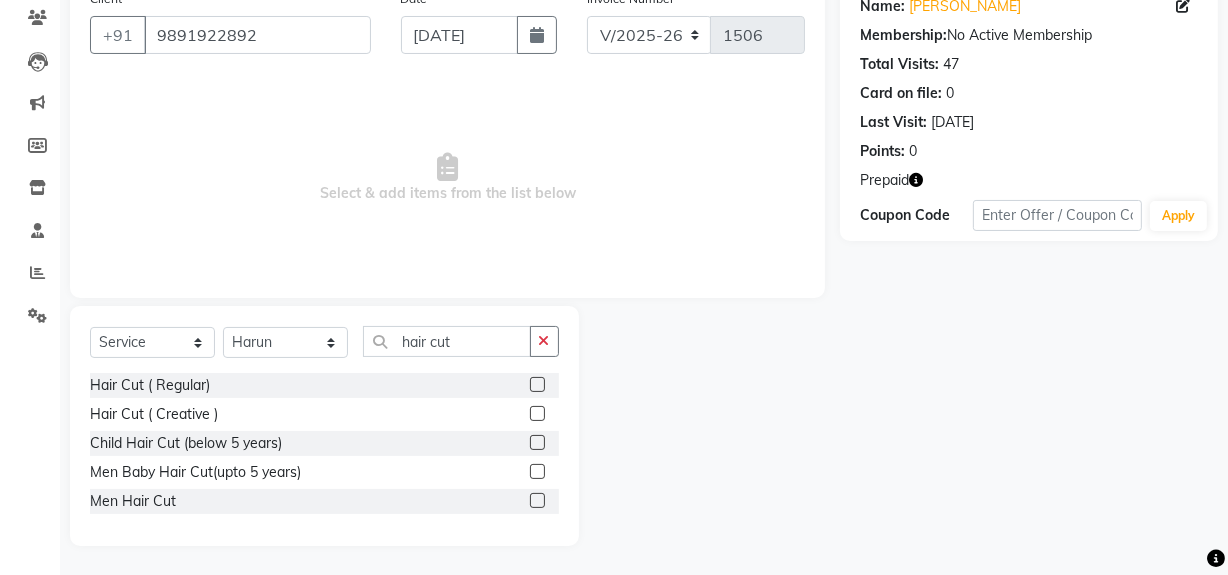 click 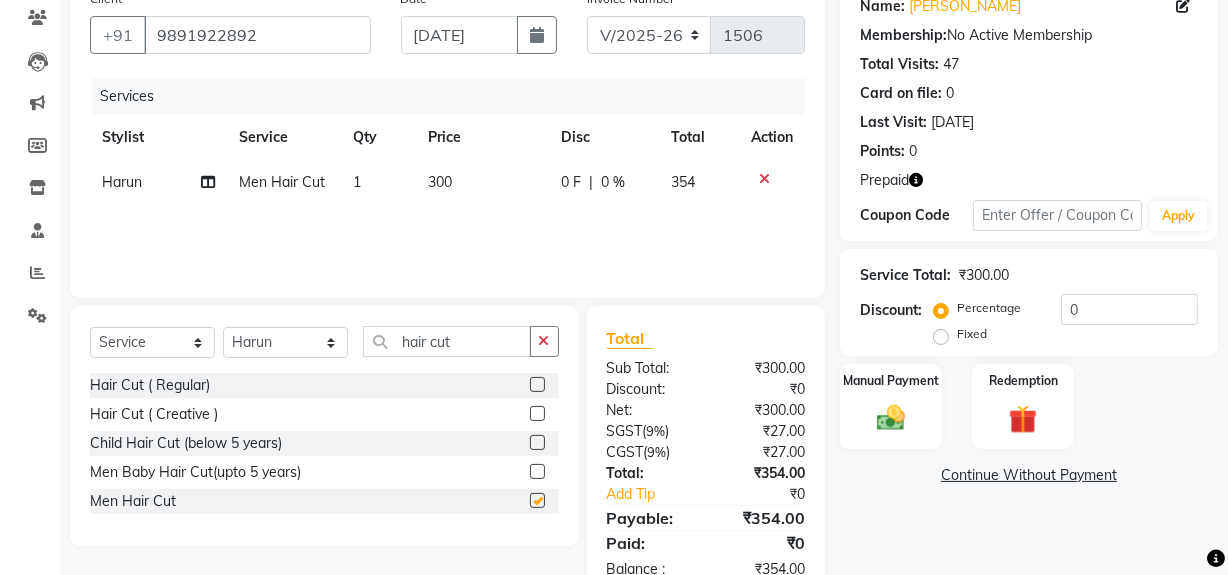 checkbox on "false" 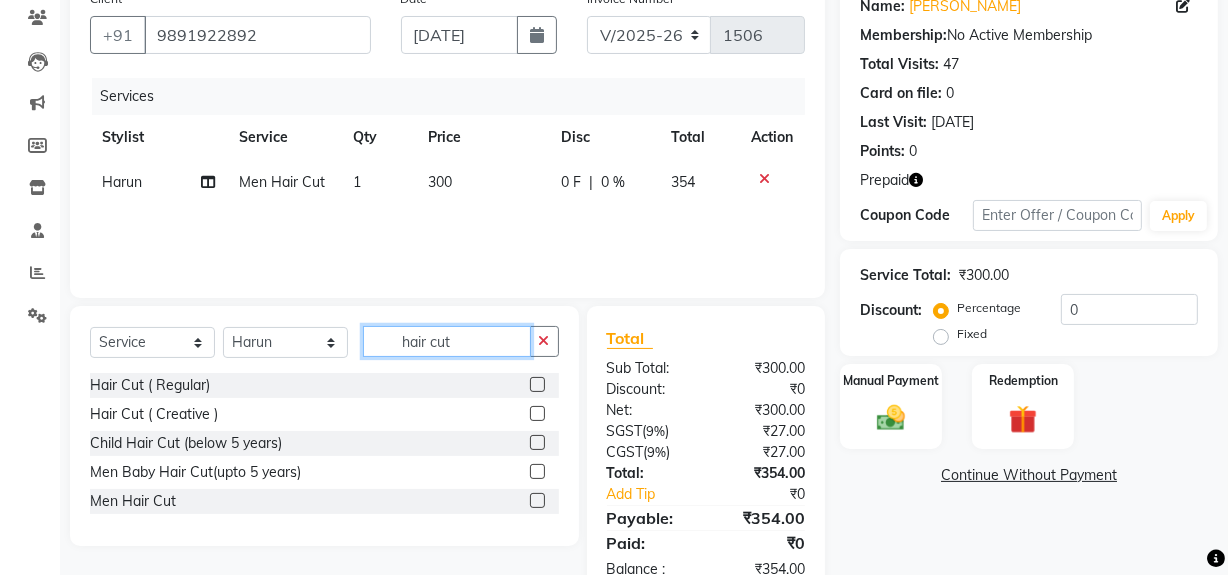 click on "hair cut" 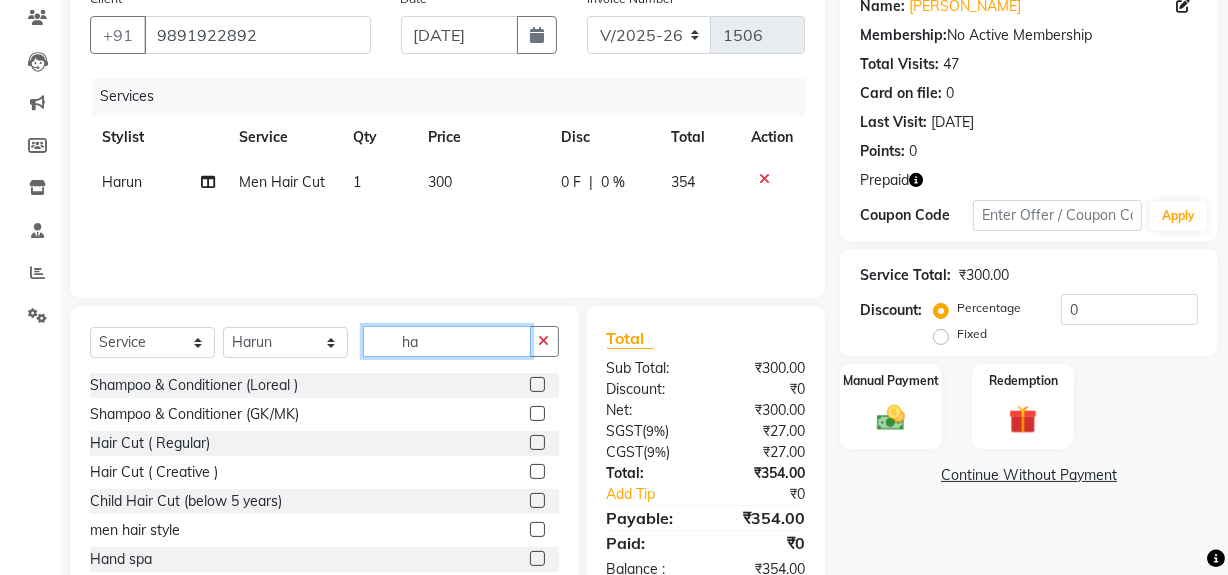type on "h" 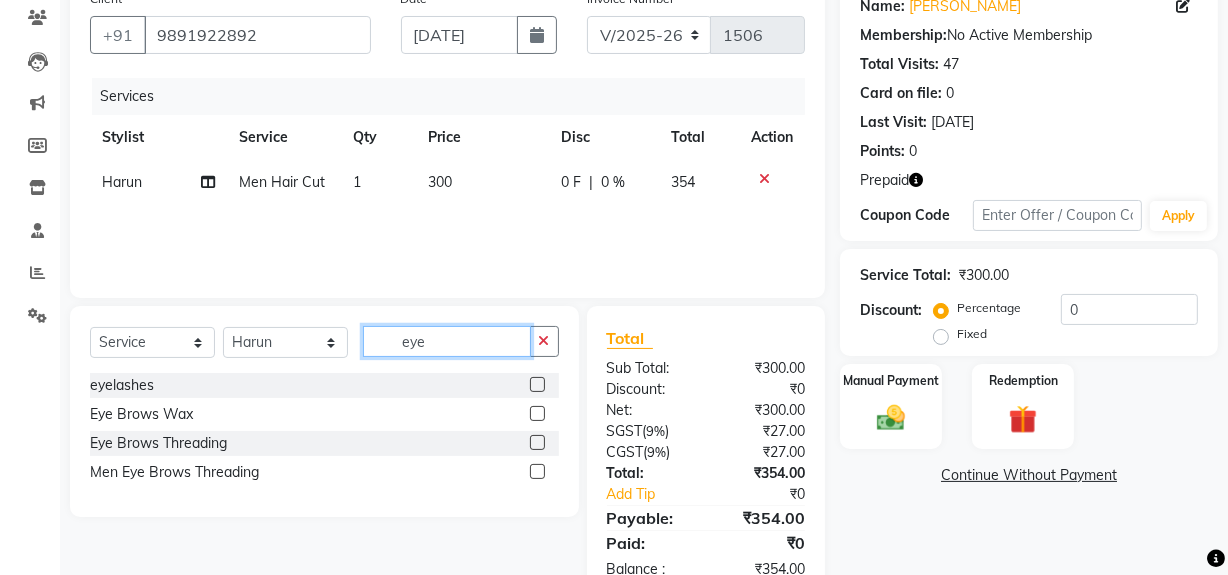 type on "eye" 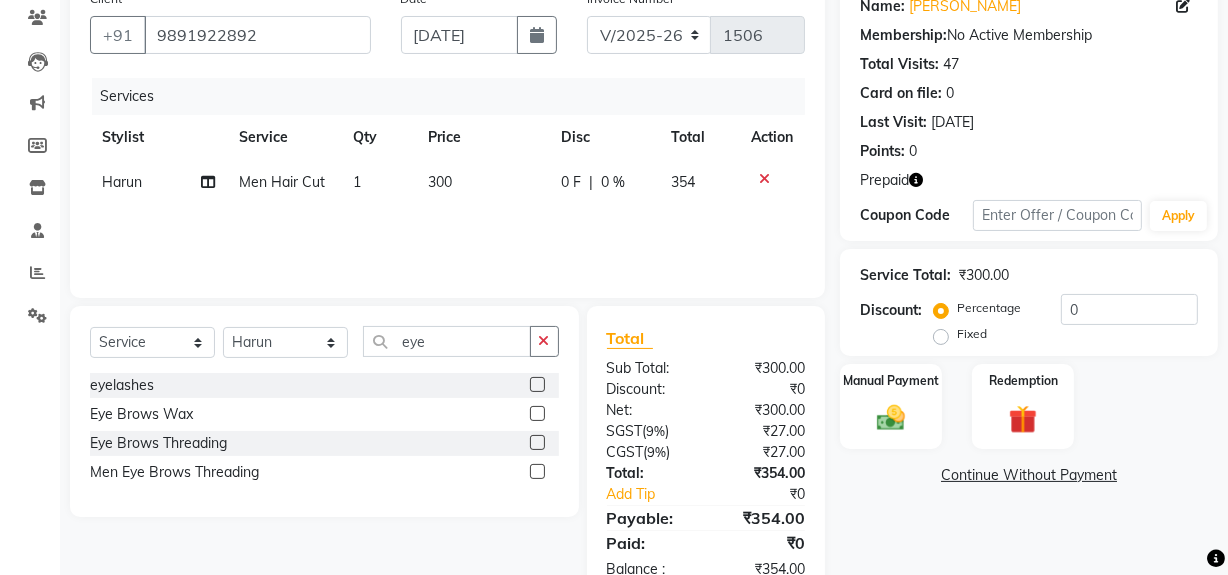 click 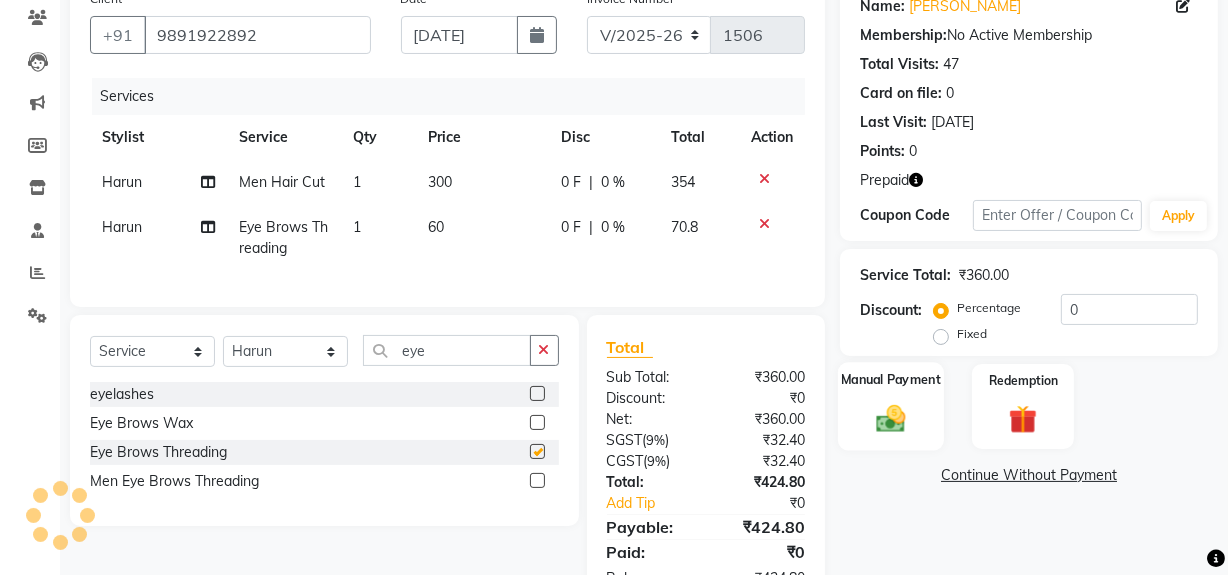 checkbox on "false" 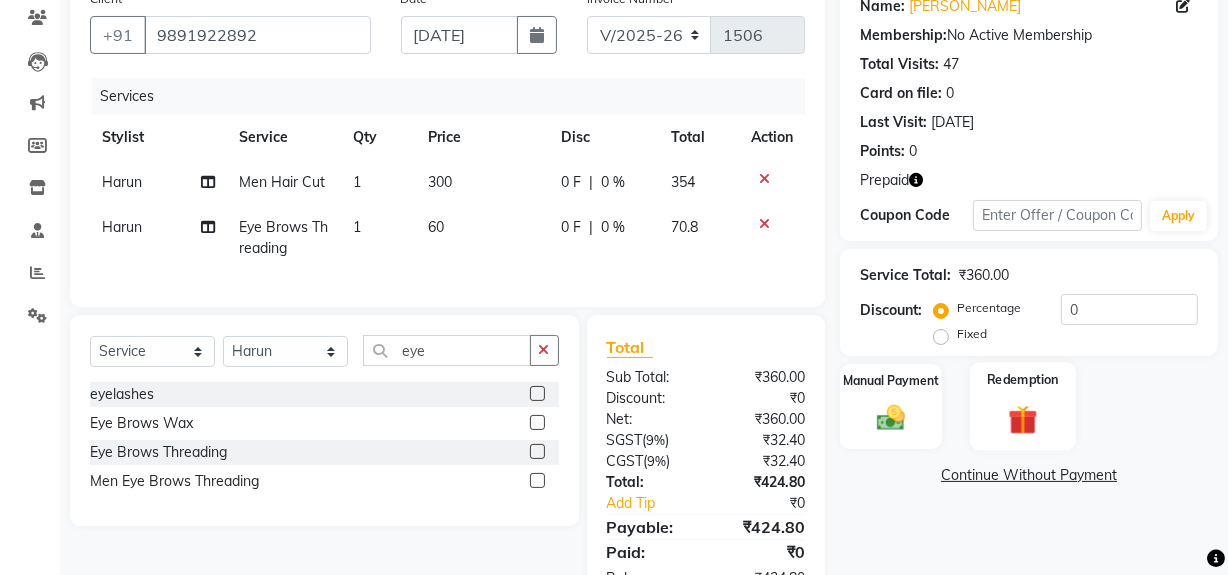 click on "Redemption" 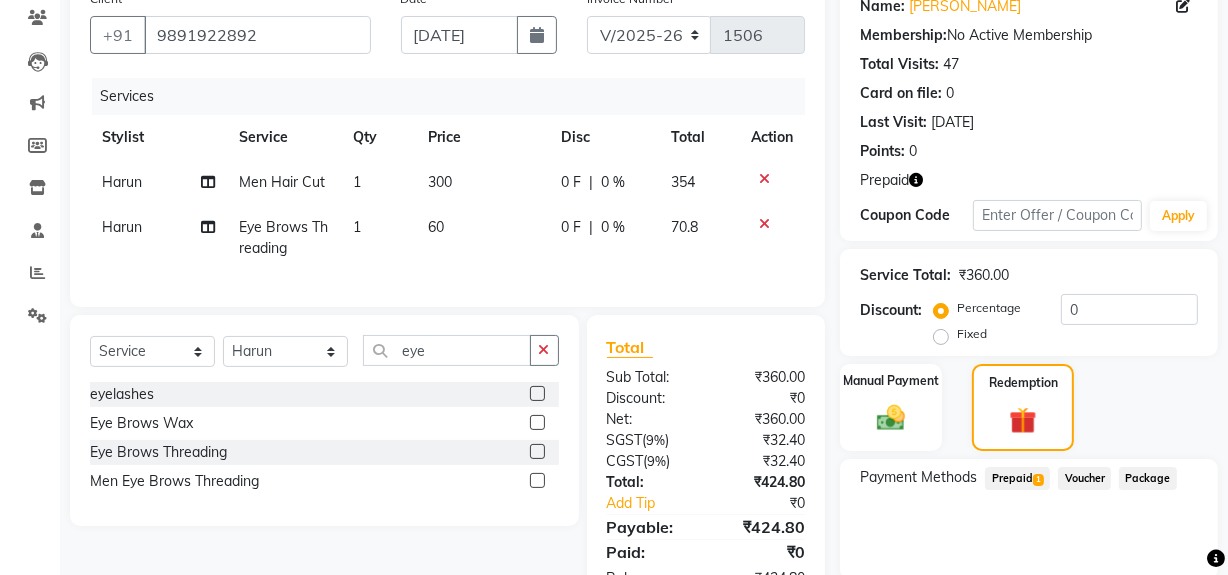 click on "Prepaid  1" 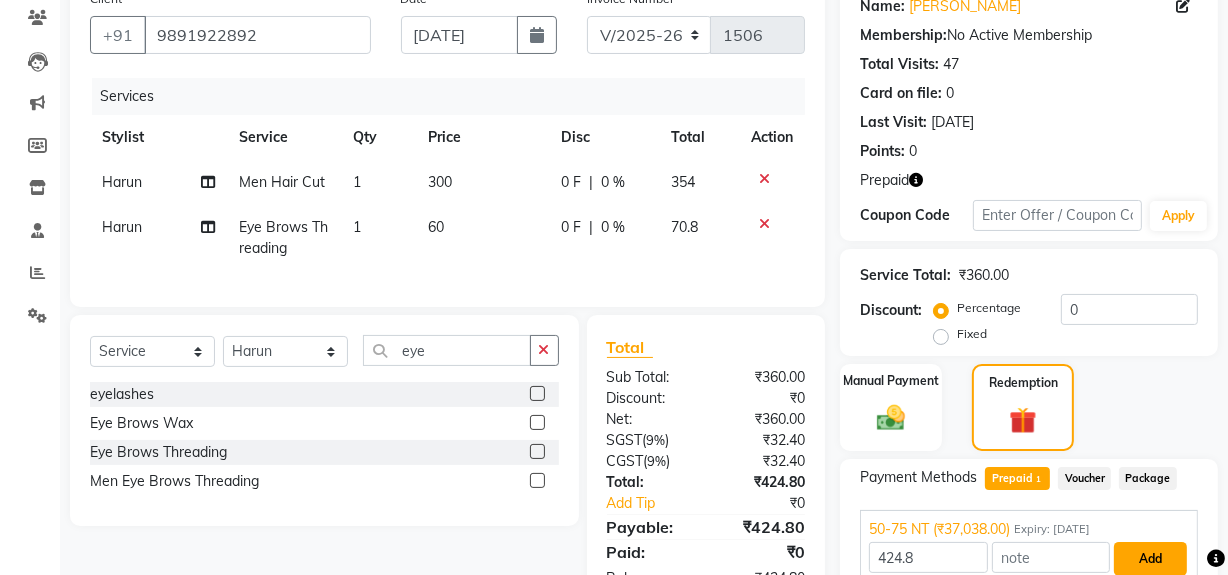 click on "Add" at bounding box center [1150, 559] 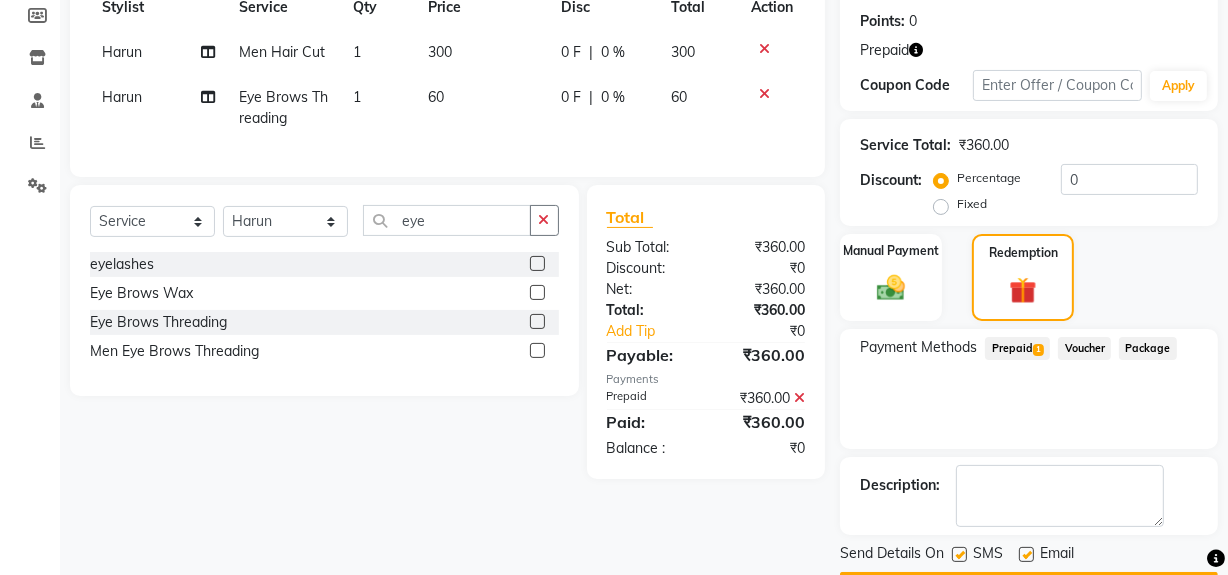 scroll, scrollTop: 356, scrollLeft: 0, axis: vertical 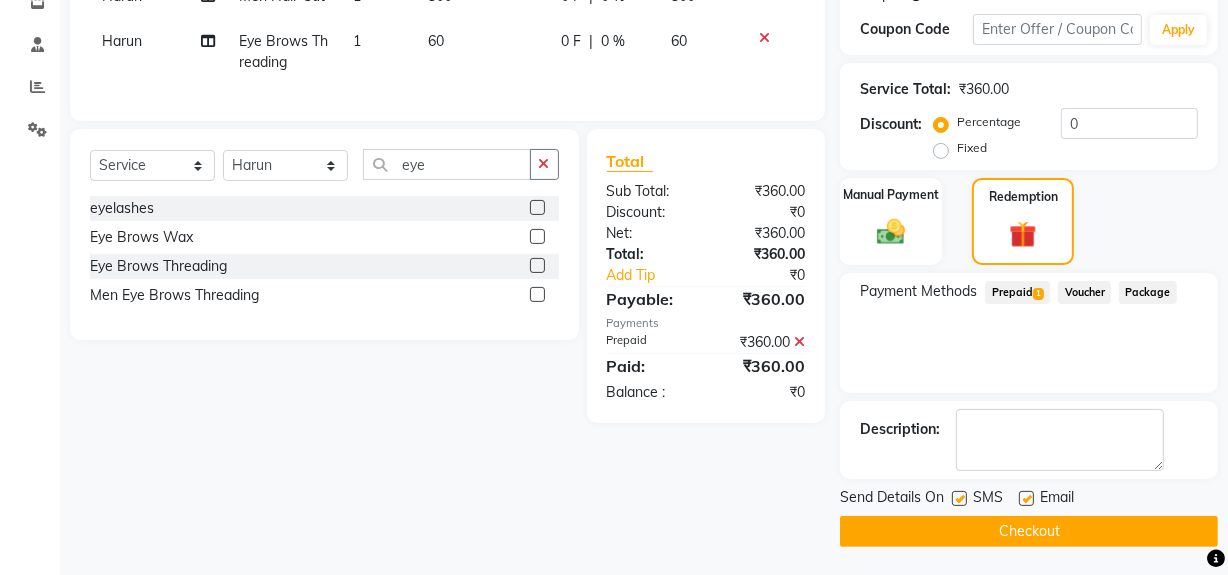 click on "Checkout" 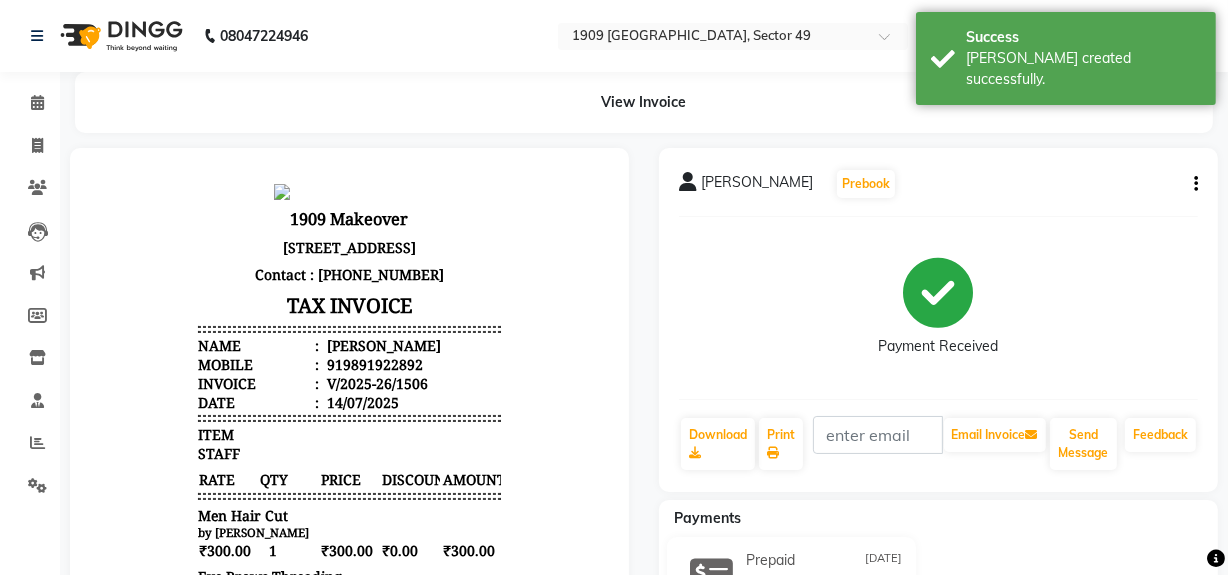 scroll, scrollTop: 392, scrollLeft: 0, axis: vertical 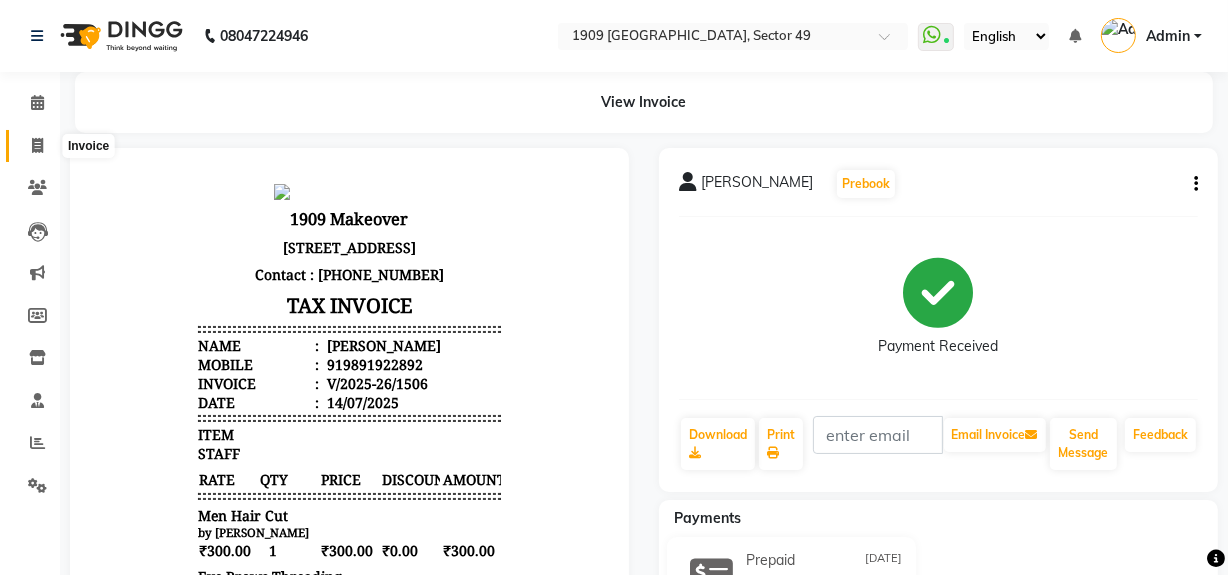 click 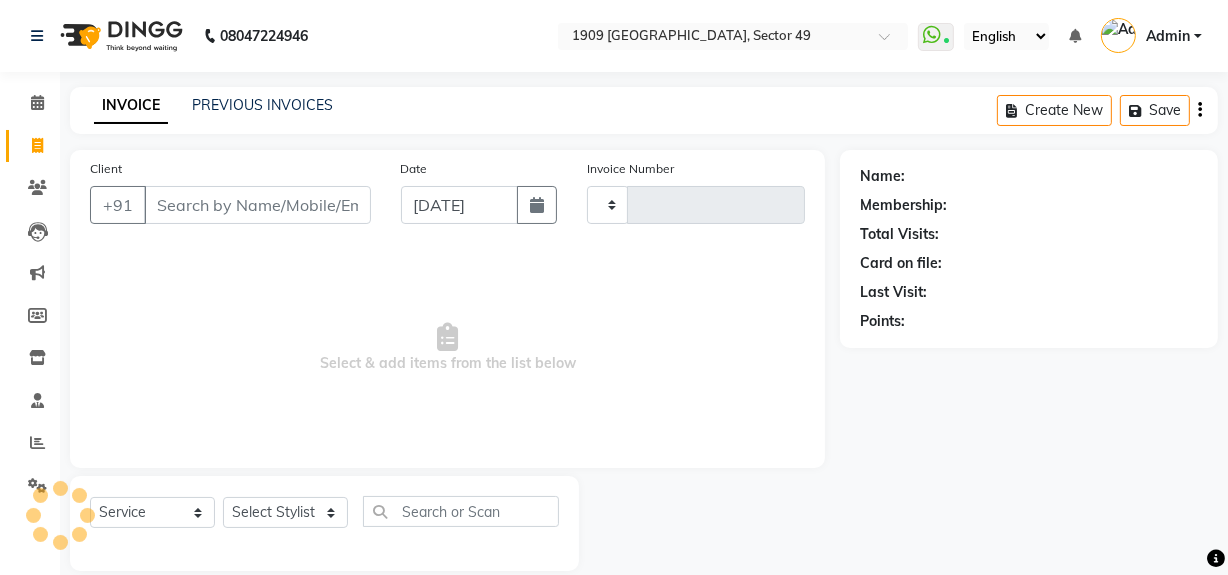 scroll, scrollTop: 26, scrollLeft: 0, axis: vertical 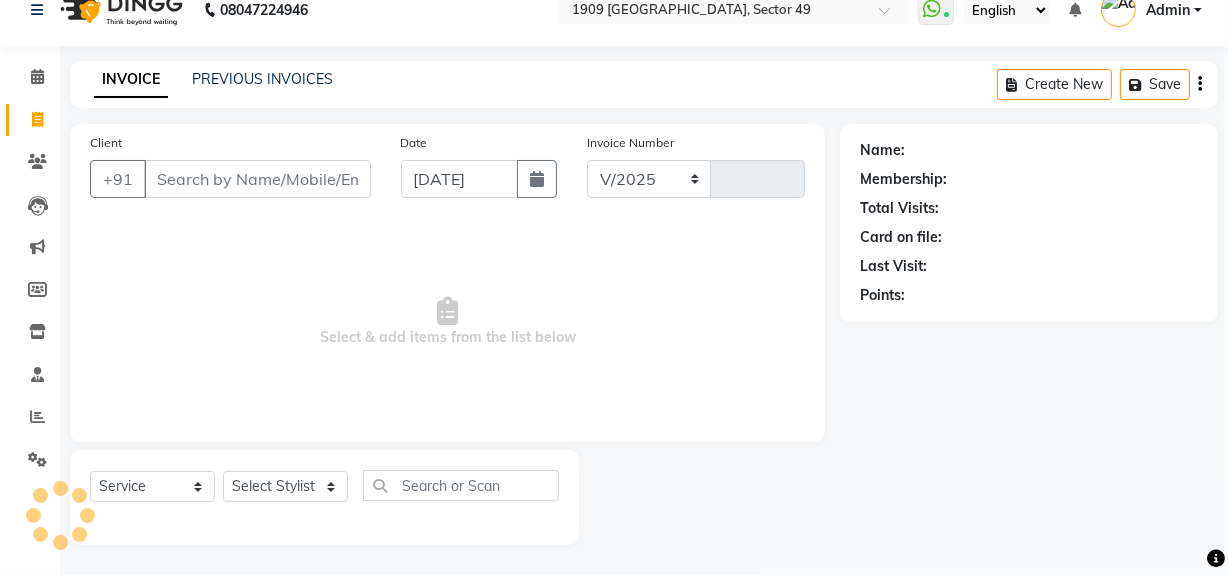 select on "6923" 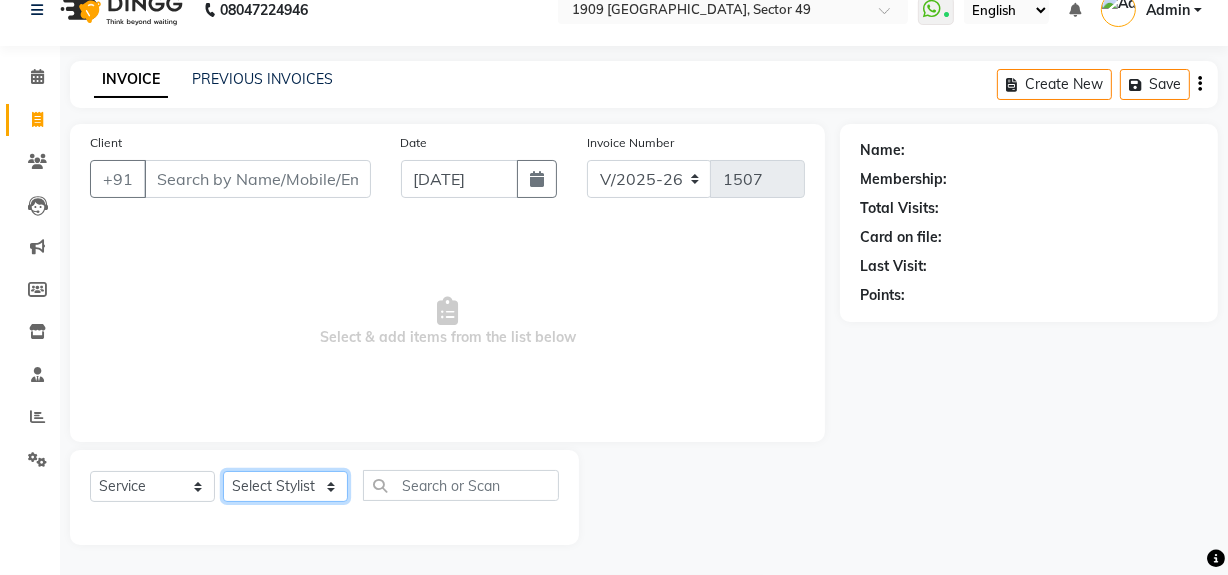 click on "Select Stylist [PERSON_NAME] [PERSON_NAME] House Sale Jyoti Nisha [PERSON_NAME] [PERSON_NAME] Veer [PERSON_NAME] Vishal" 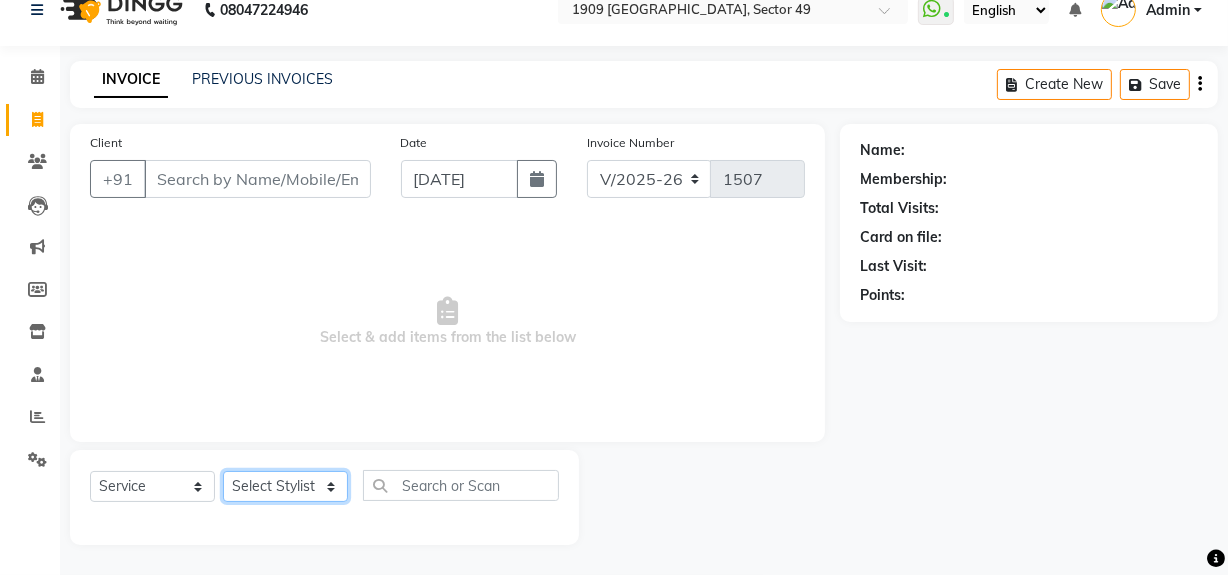 select on "57114" 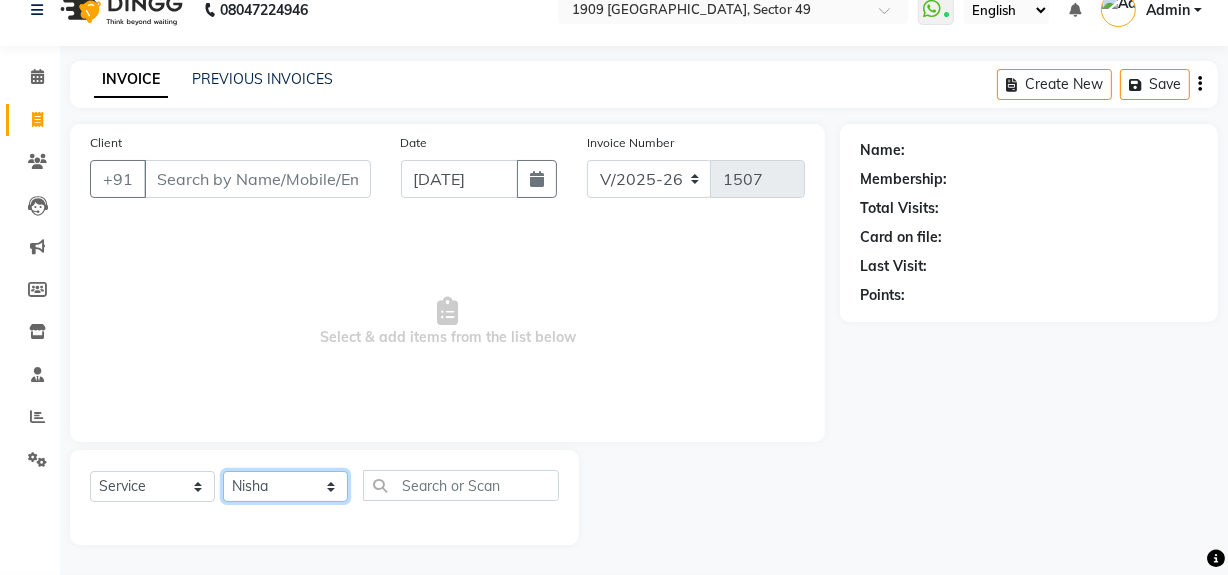 click on "Select Stylist [PERSON_NAME] [PERSON_NAME] House Sale Jyoti Nisha [PERSON_NAME] [PERSON_NAME] Veer [PERSON_NAME] Vishal" 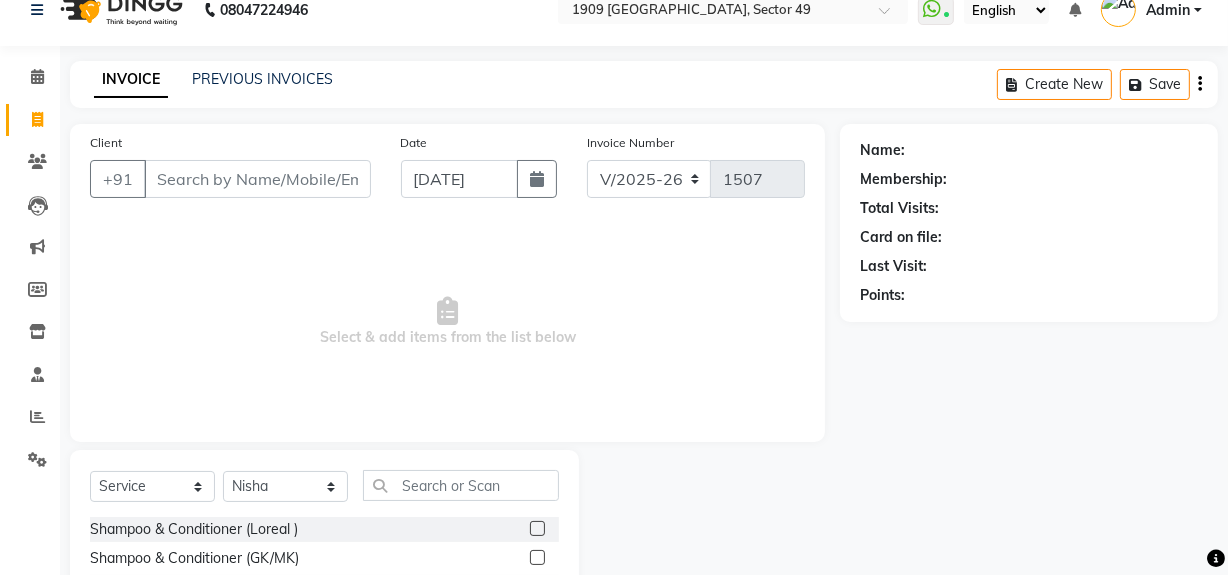 click on "Select & add items from the list below" at bounding box center [447, 322] 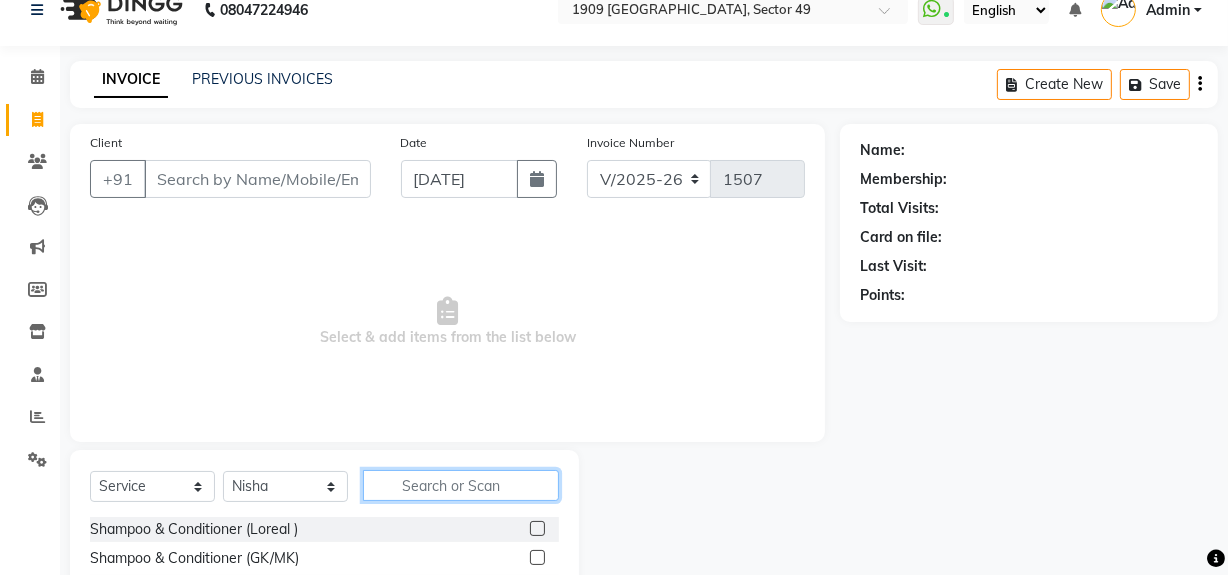 click 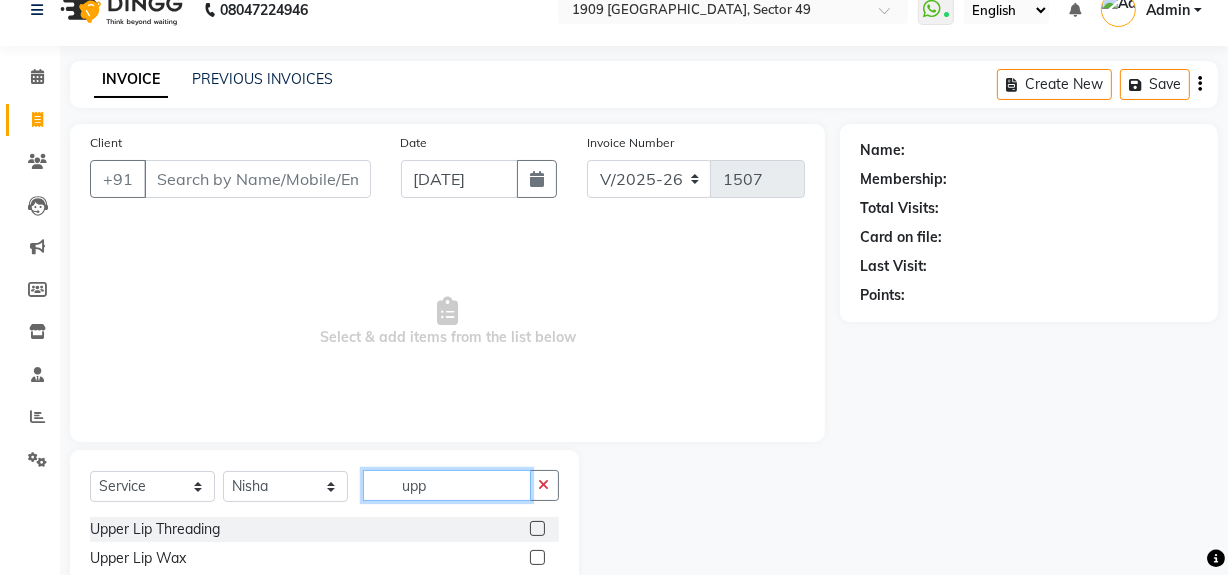 type on "upp" 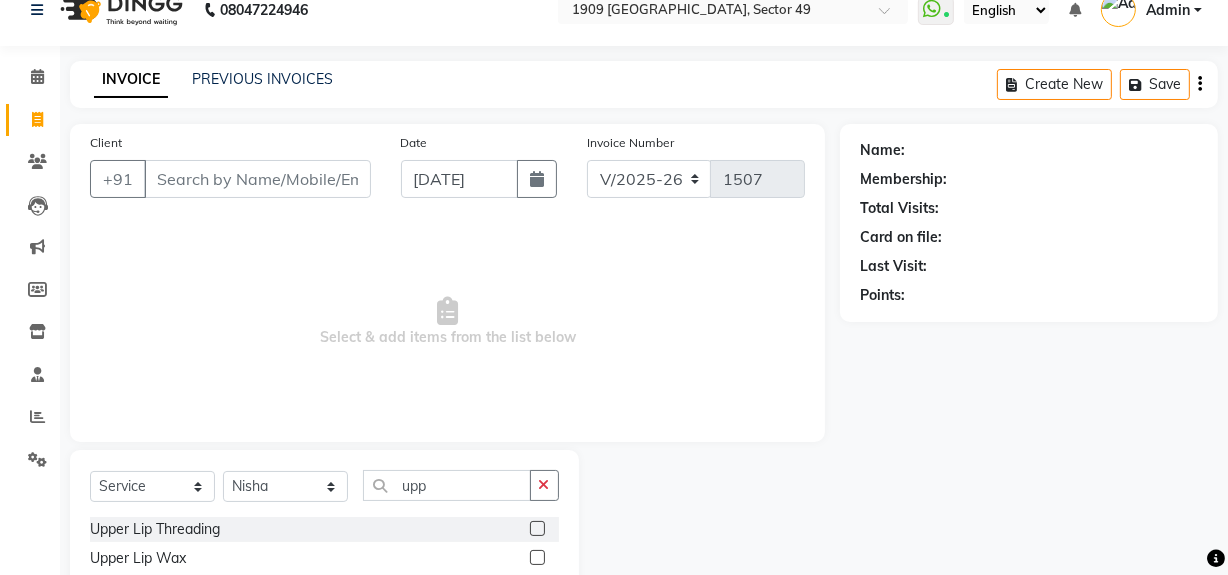 click 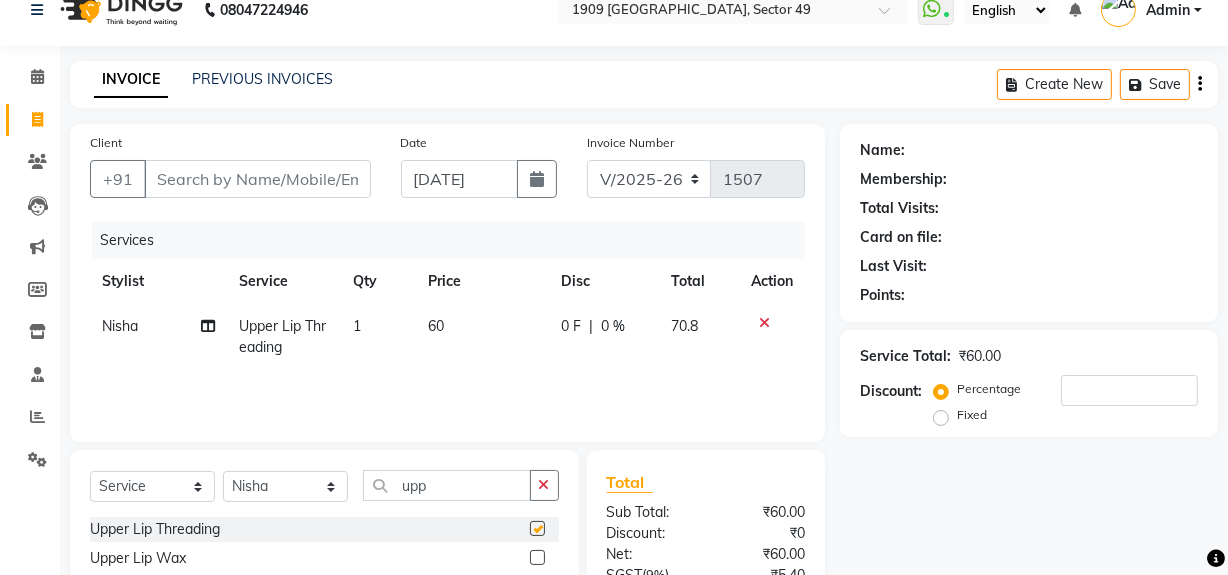 checkbox on "false" 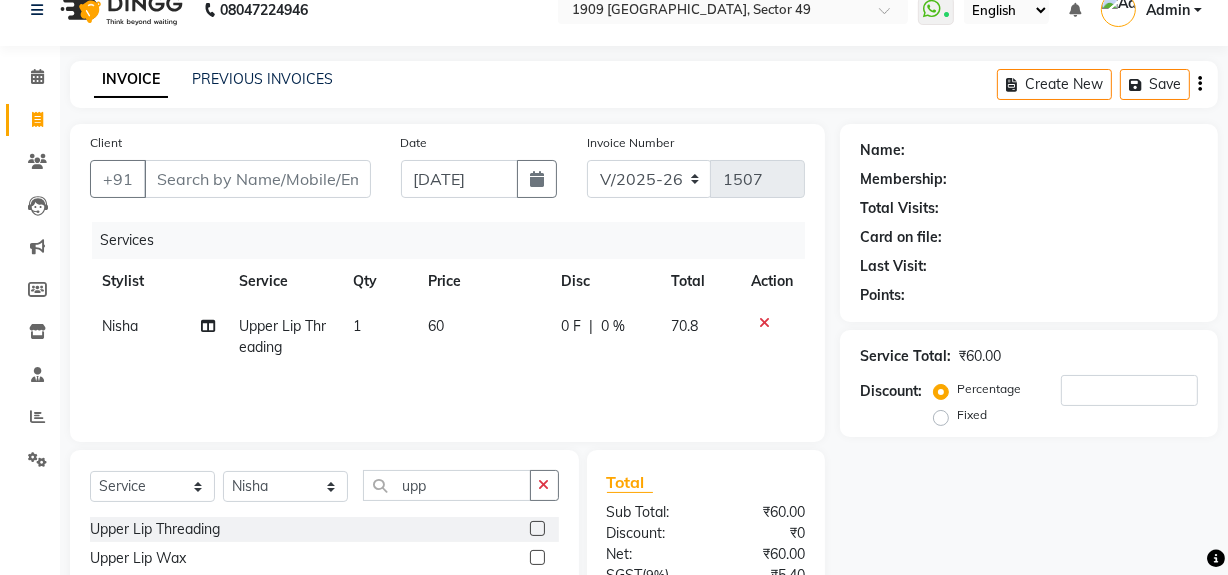 scroll, scrollTop: 225, scrollLeft: 0, axis: vertical 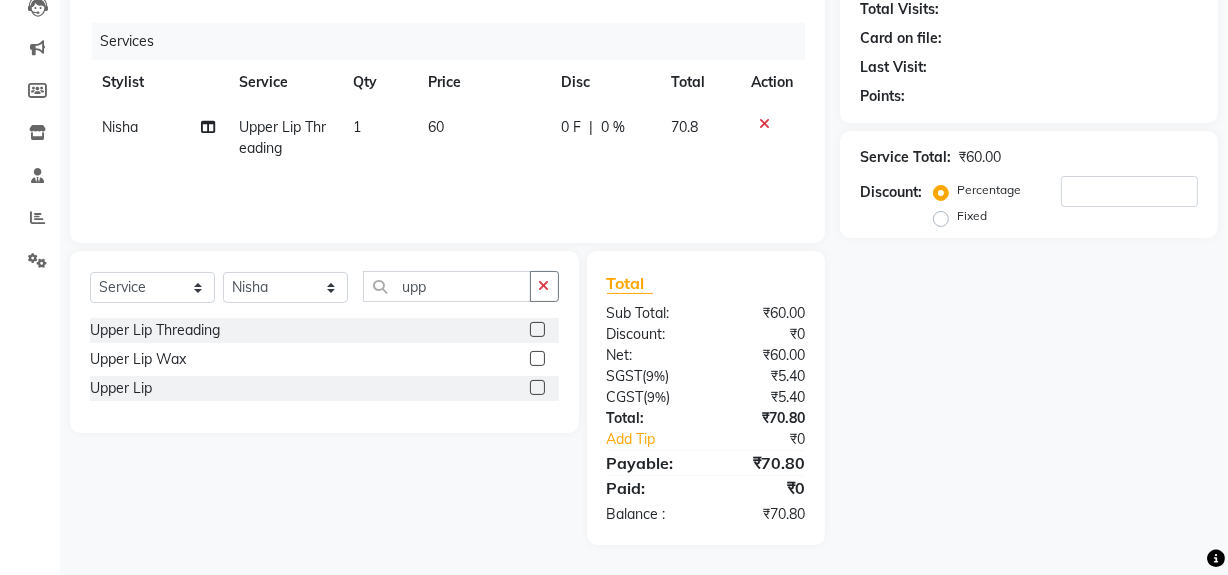 drag, startPoint x: 995, startPoint y: 457, endPoint x: 1041, endPoint y: 390, distance: 81.27115 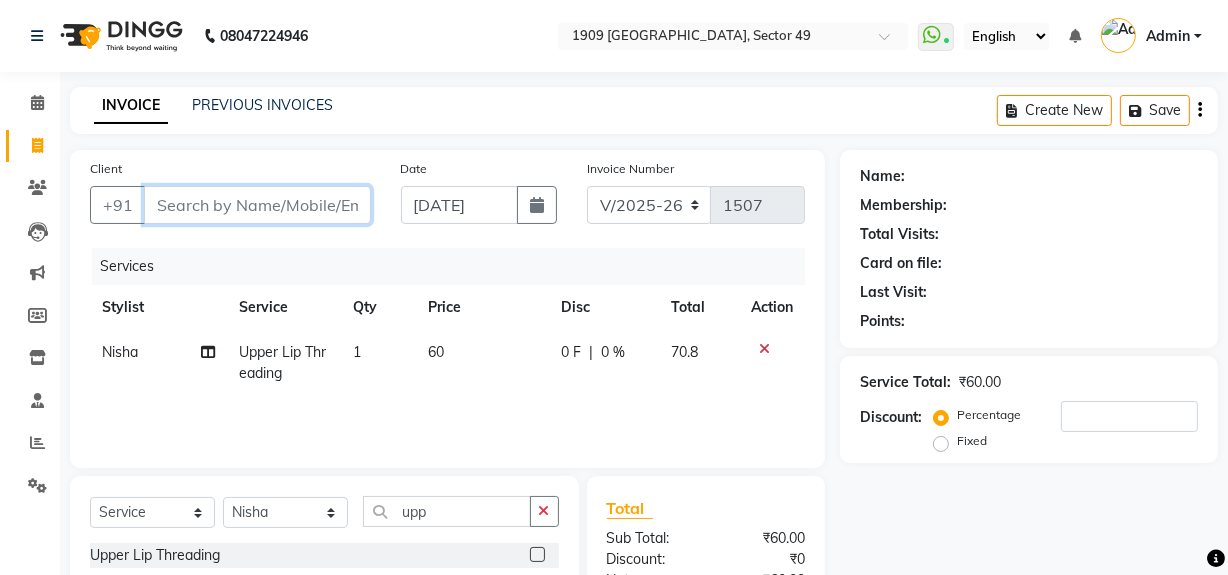 click on "Client" at bounding box center (257, 205) 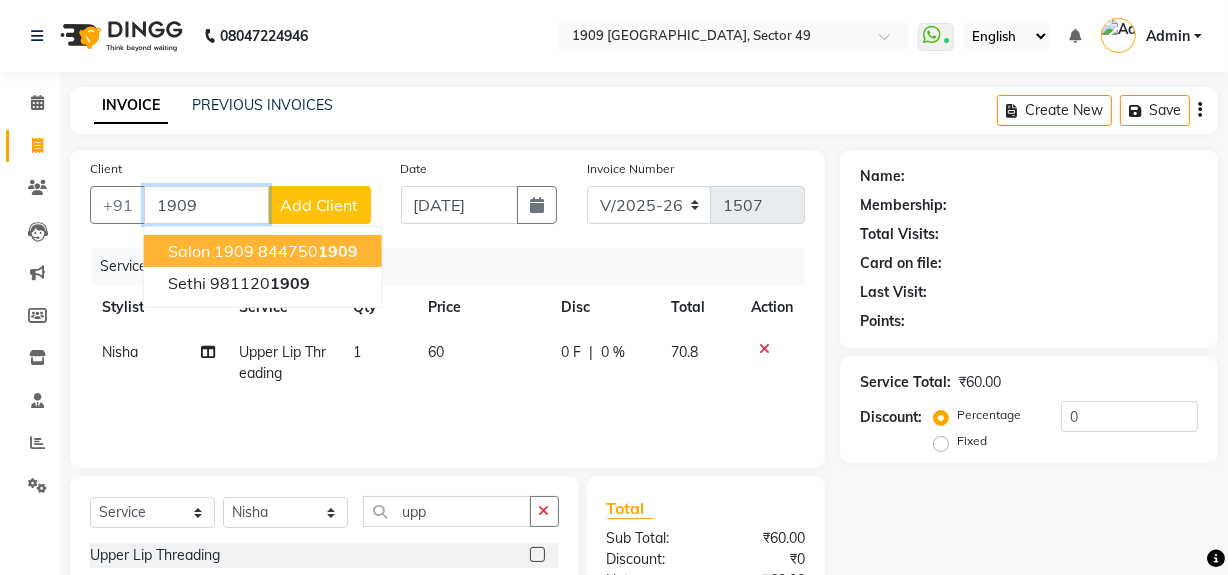click on "844750 1909" at bounding box center (308, 251) 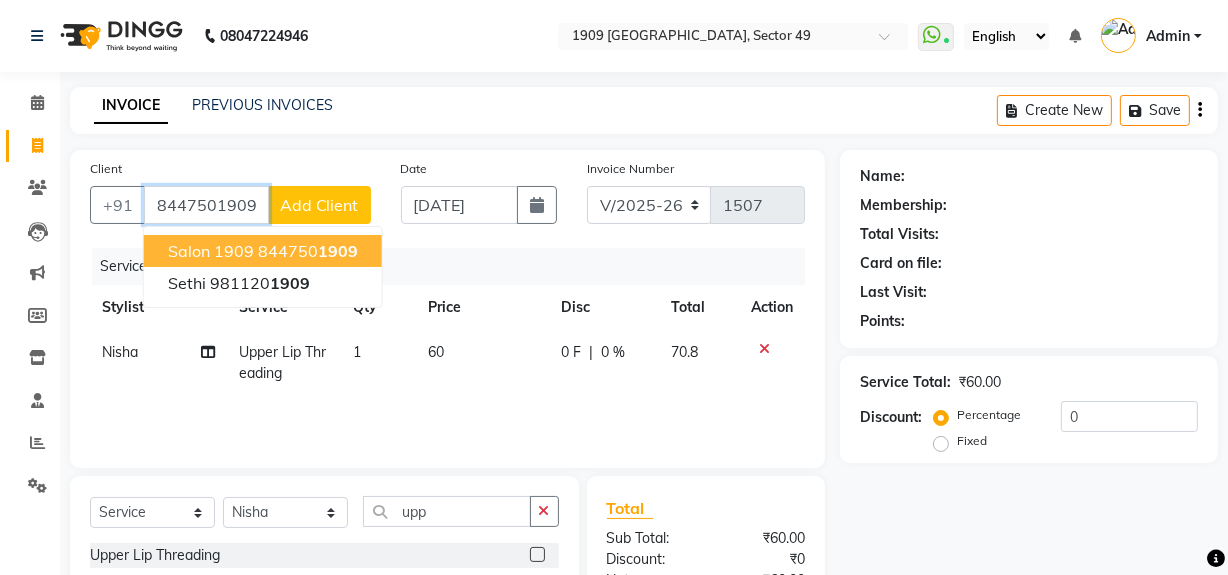 type on "8447501909" 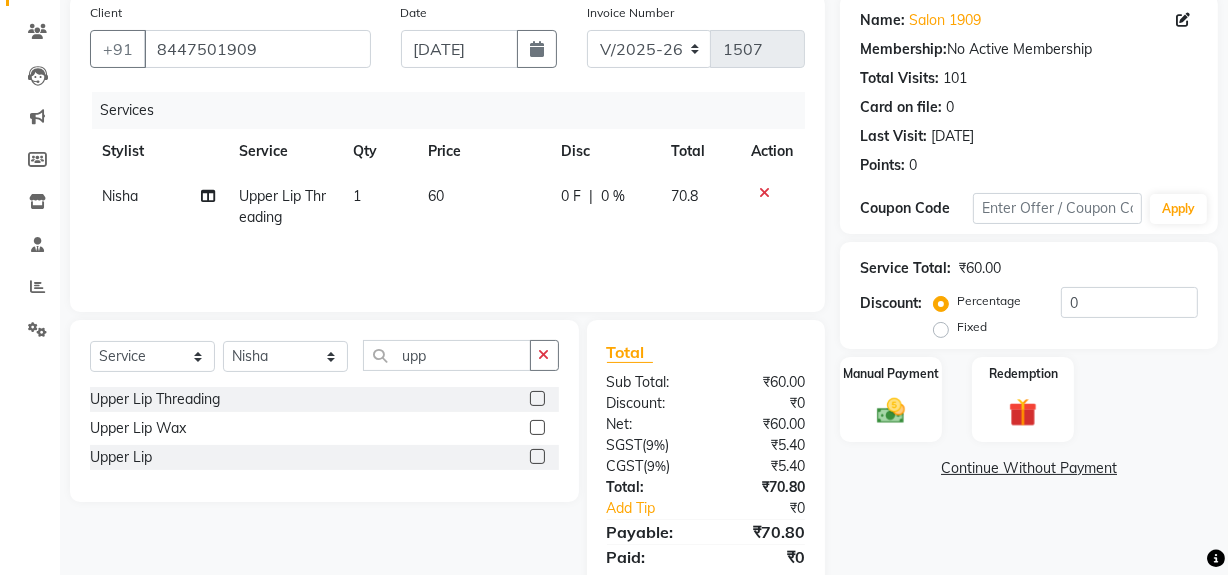 scroll, scrollTop: 225, scrollLeft: 0, axis: vertical 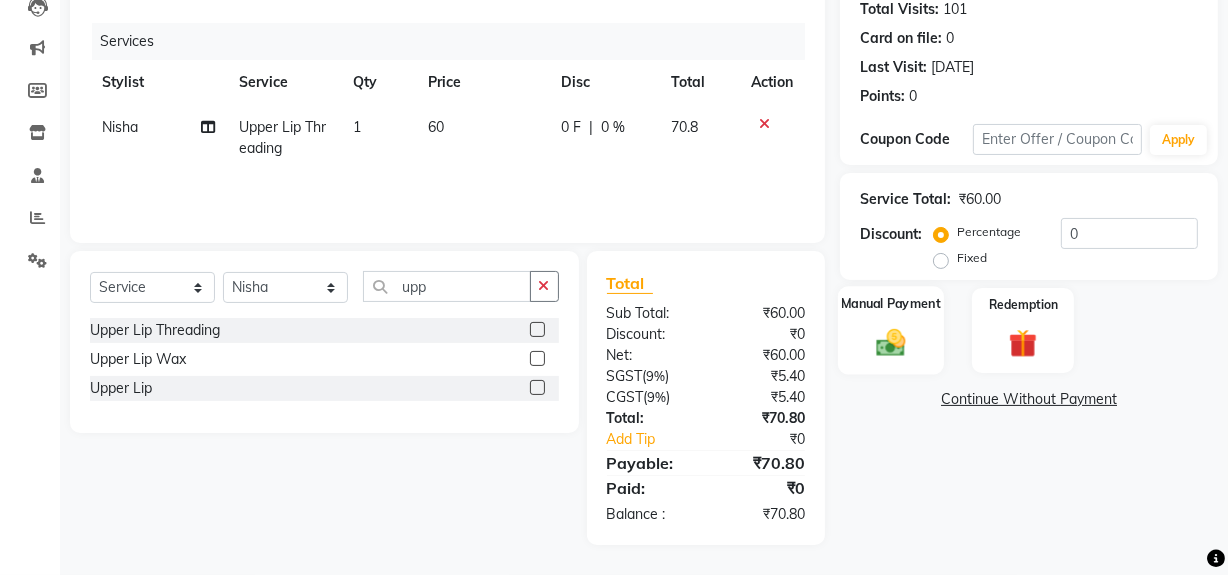 click 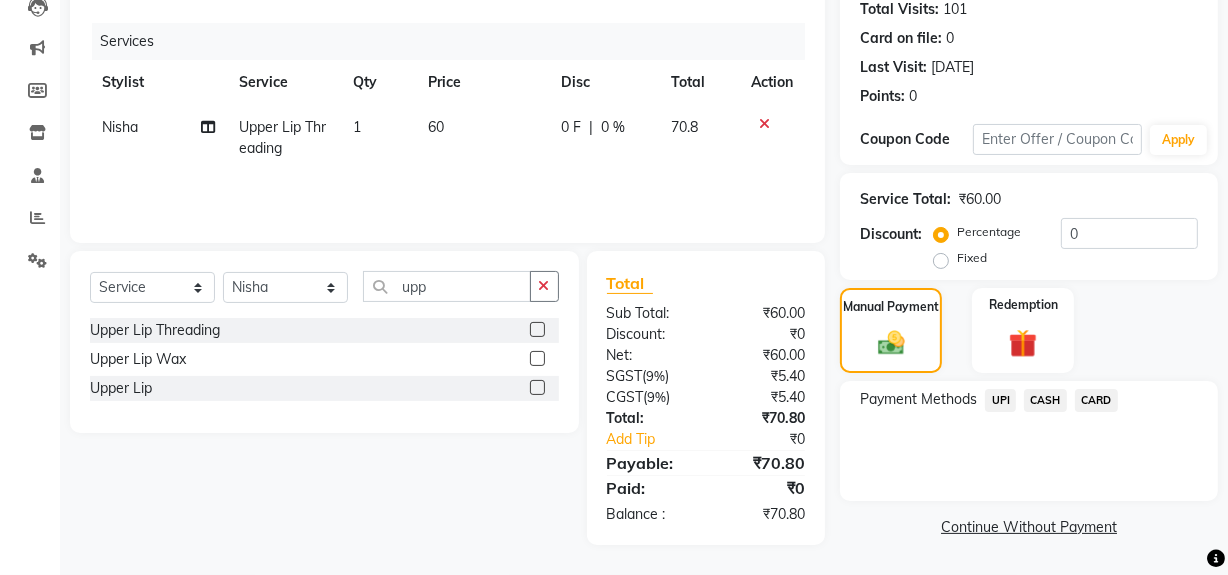 click on "UPI" 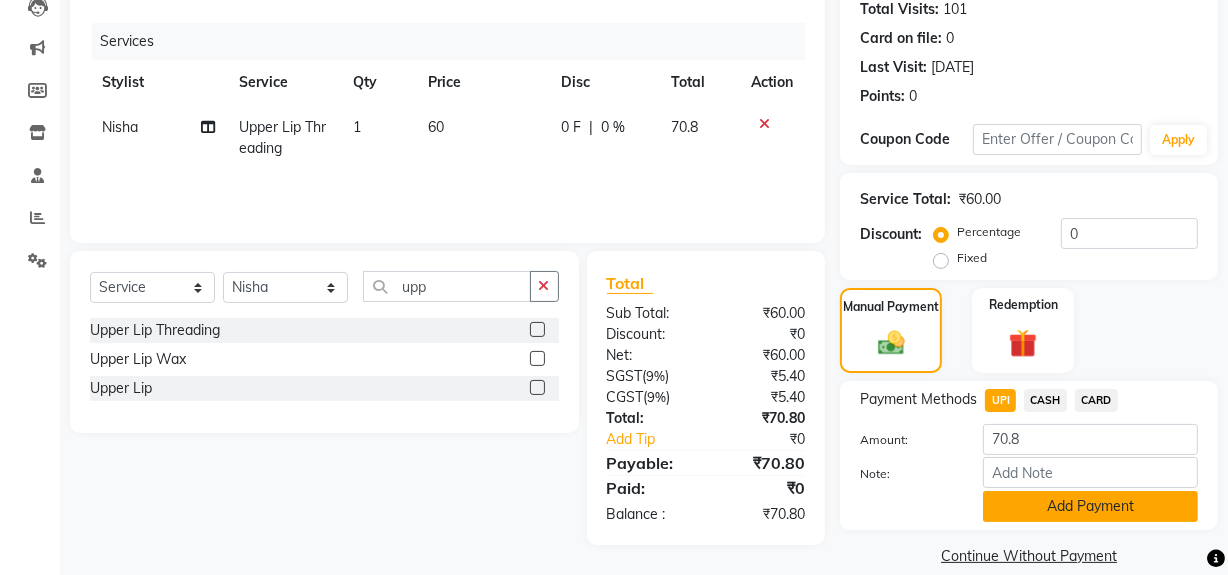 click on "Add Payment" 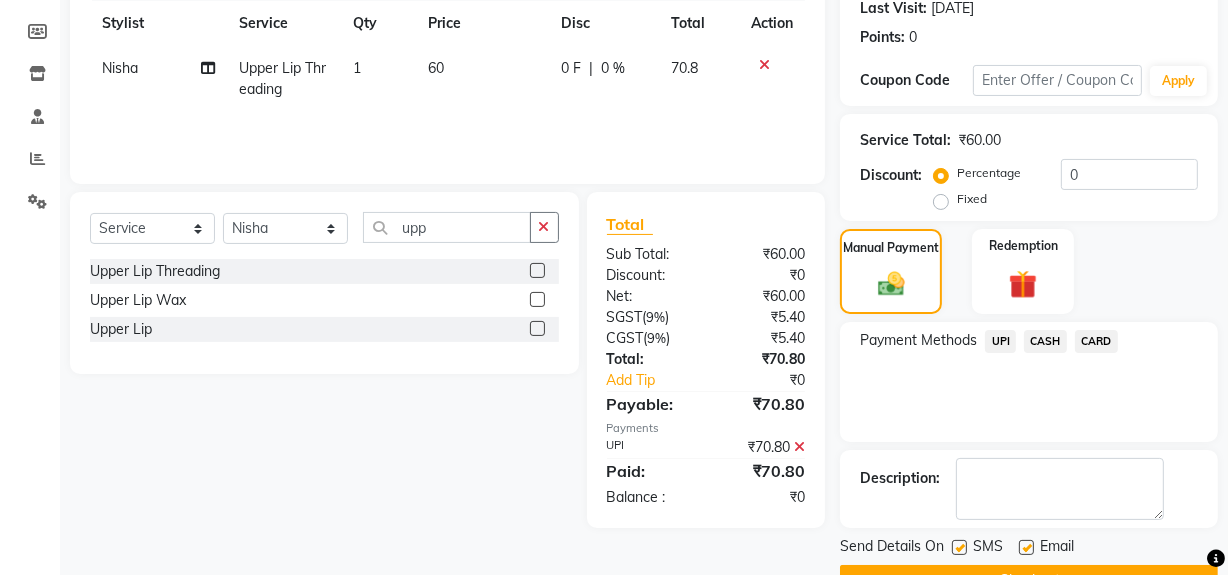 scroll, scrollTop: 333, scrollLeft: 0, axis: vertical 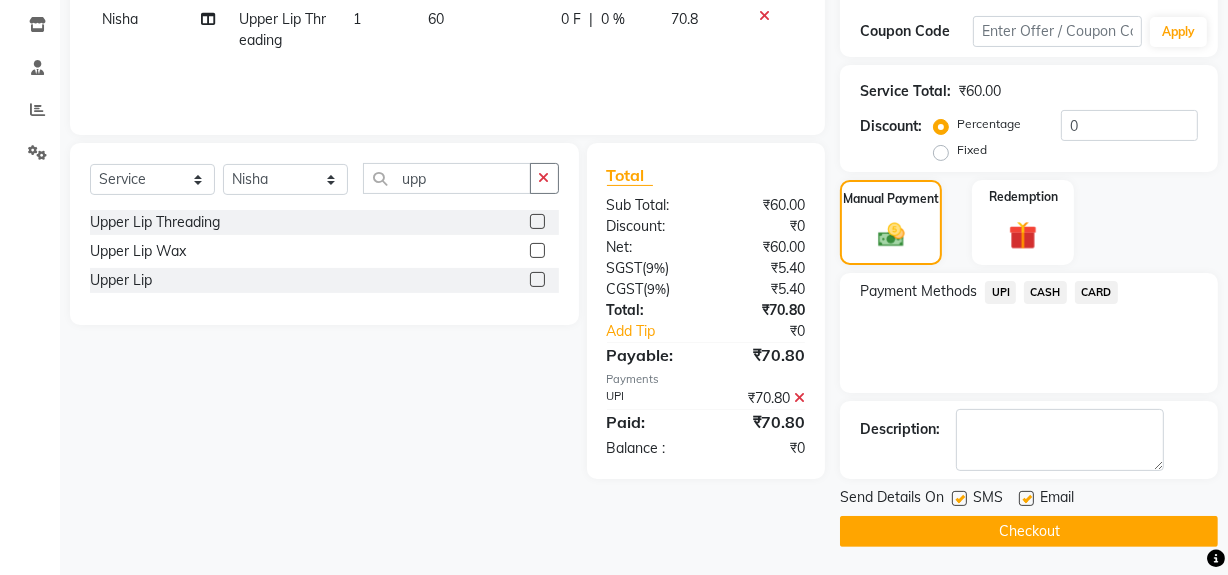 click on "Checkout" 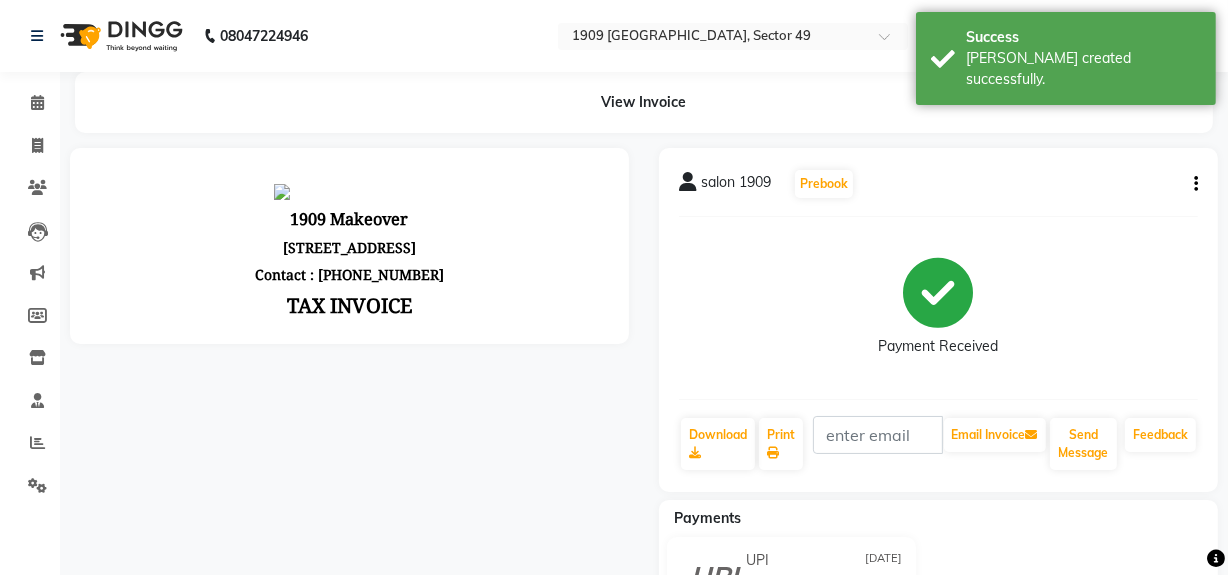 scroll, scrollTop: 0, scrollLeft: 0, axis: both 